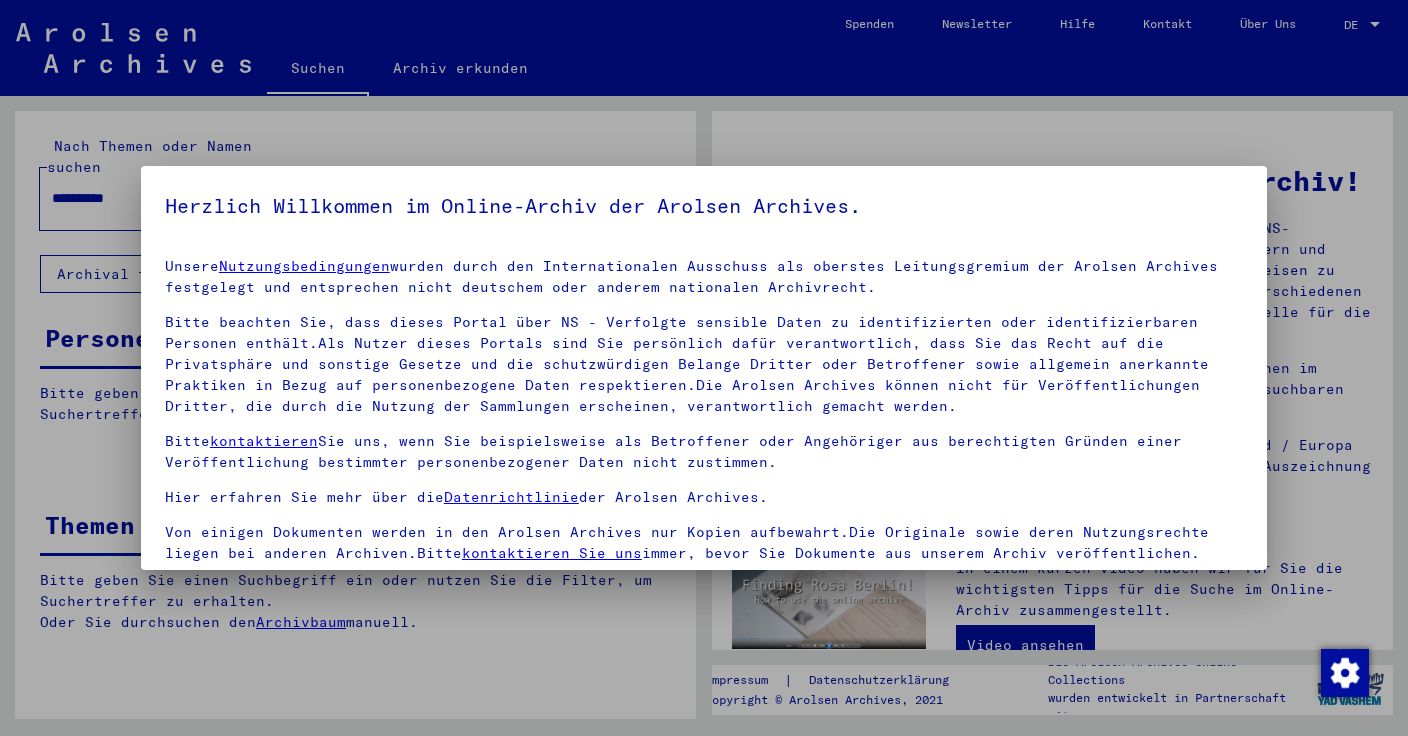 scroll, scrollTop: 0, scrollLeft: 0, axis: both 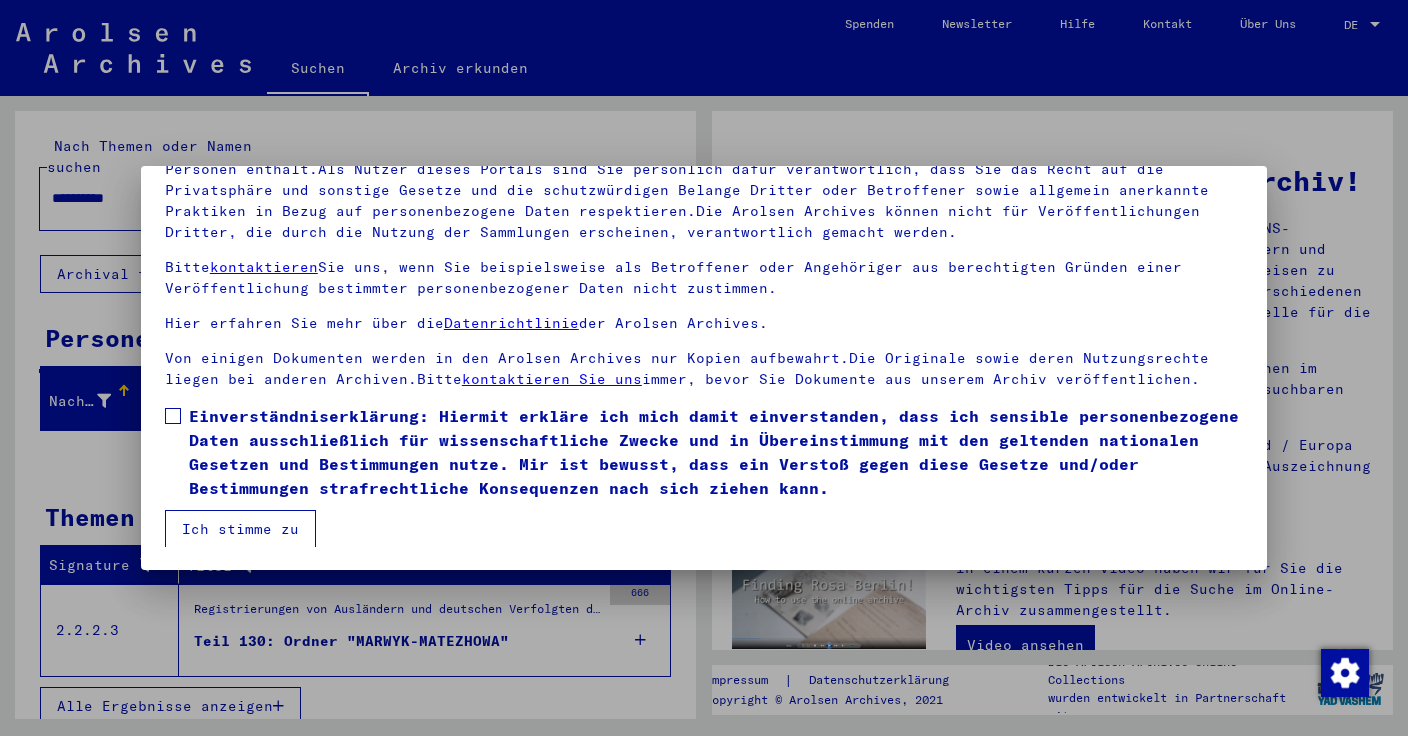 click on "Einverständniserklärung: Hiermit erkläre ich mich damit einverstanden, dass ich sensible personenbezogene Daten ausschließlich für wissenschaftliche Zwecke und in Übereinstimmung mit den geltenden nationalen Gesetzen und Bestimmungen nutze. Mir ist bewusst, dass ein Verstoß gegen diese Gesetze und/oder Bestimmungen strafrechtliche Konsequenzen nach sich ziehen kann." at bounding box center [704, 452] 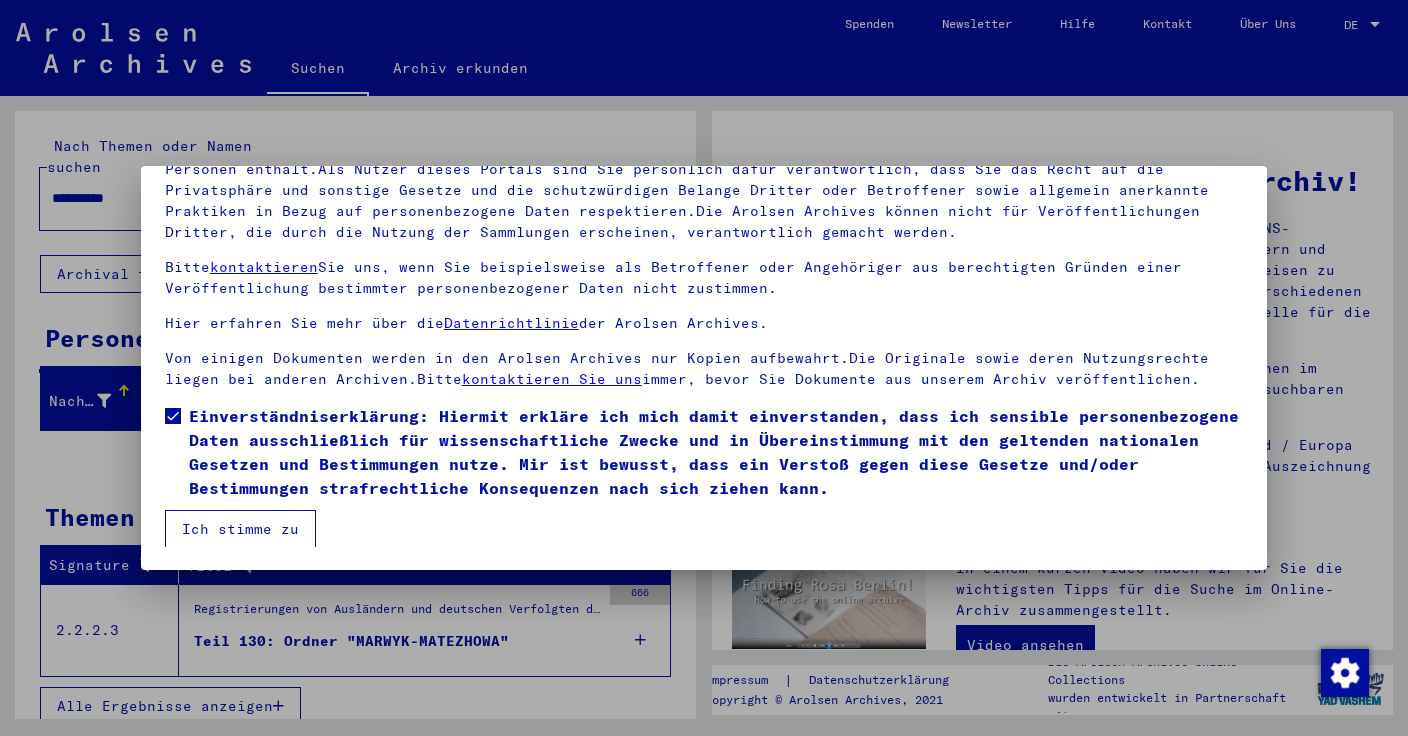 click on "Ich stimme zu" at bounding box center [240, 529] 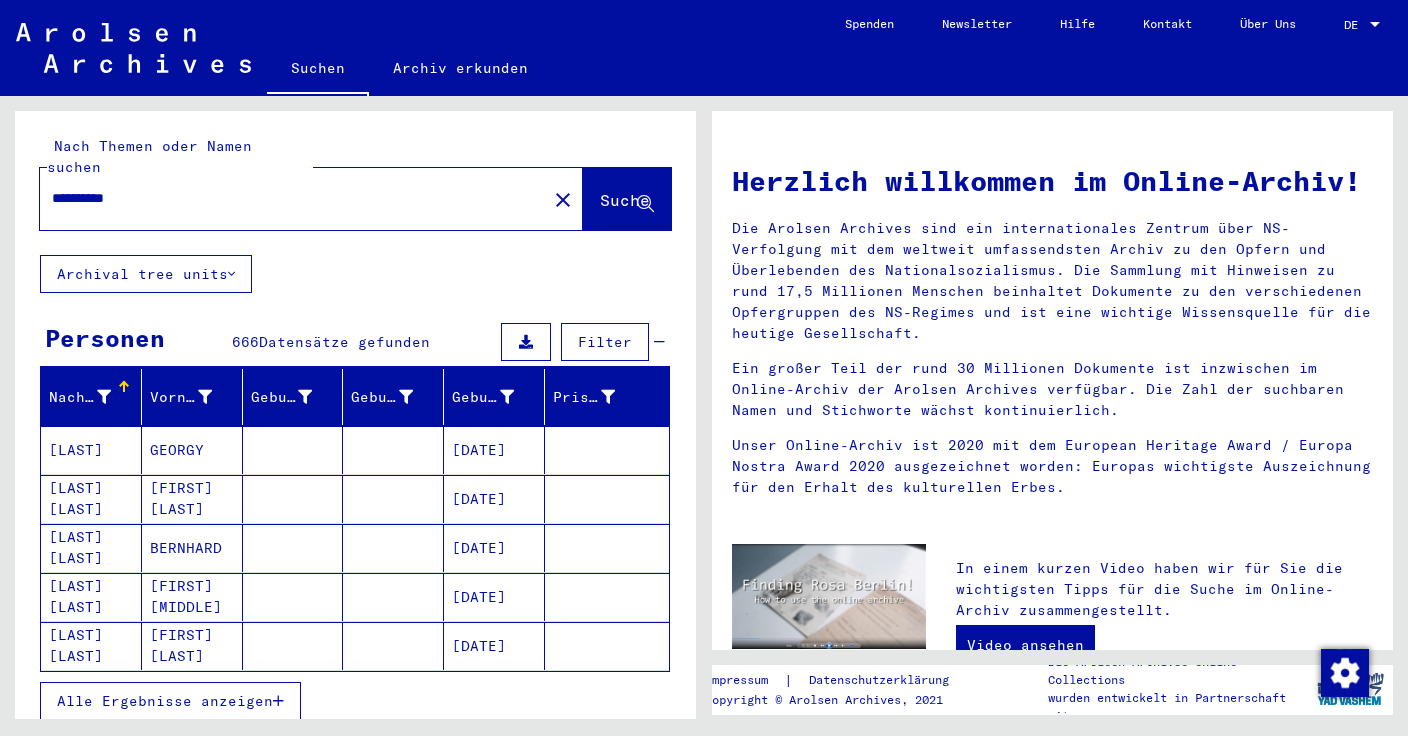 click on "**********" at bounding box center (287, 198) 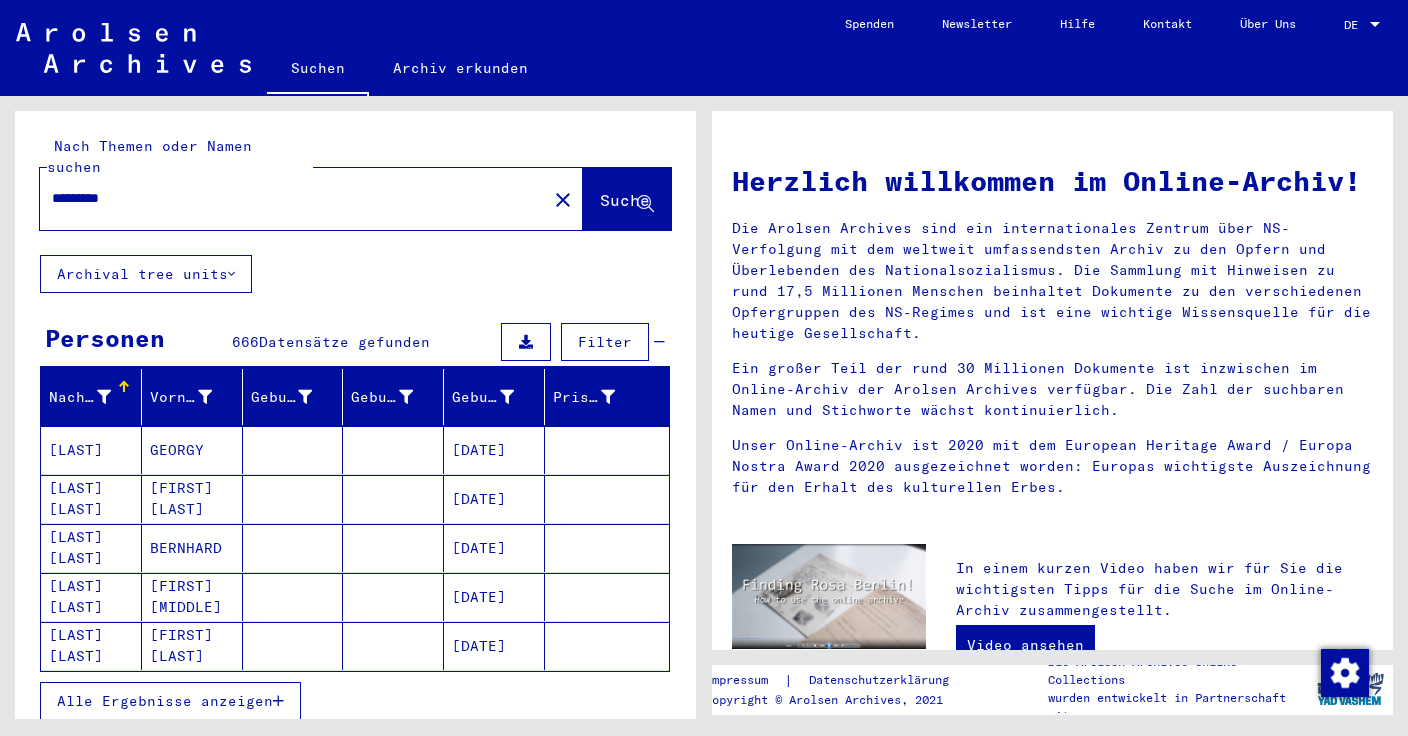 type on "*********" 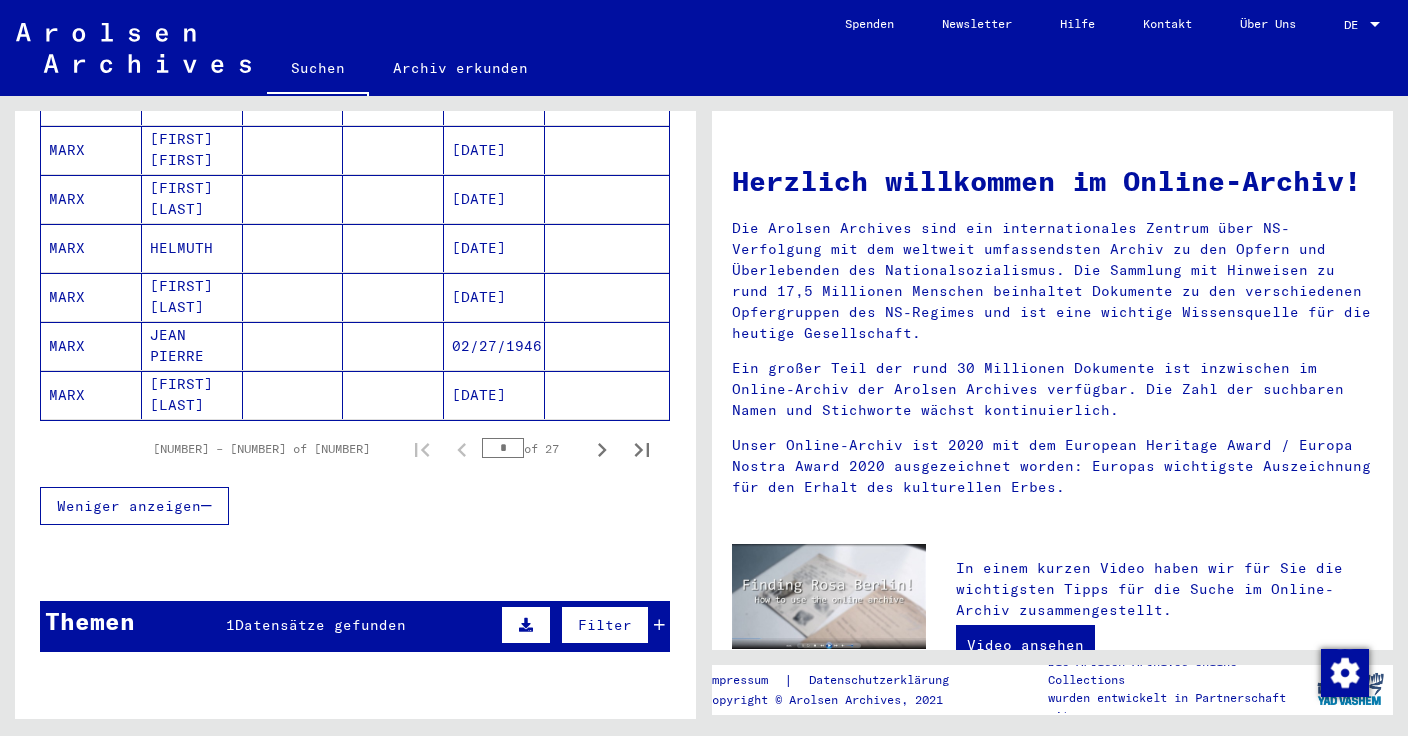 scroll, scrollTop: 1199, scrollLeft: 0, axis: vertical 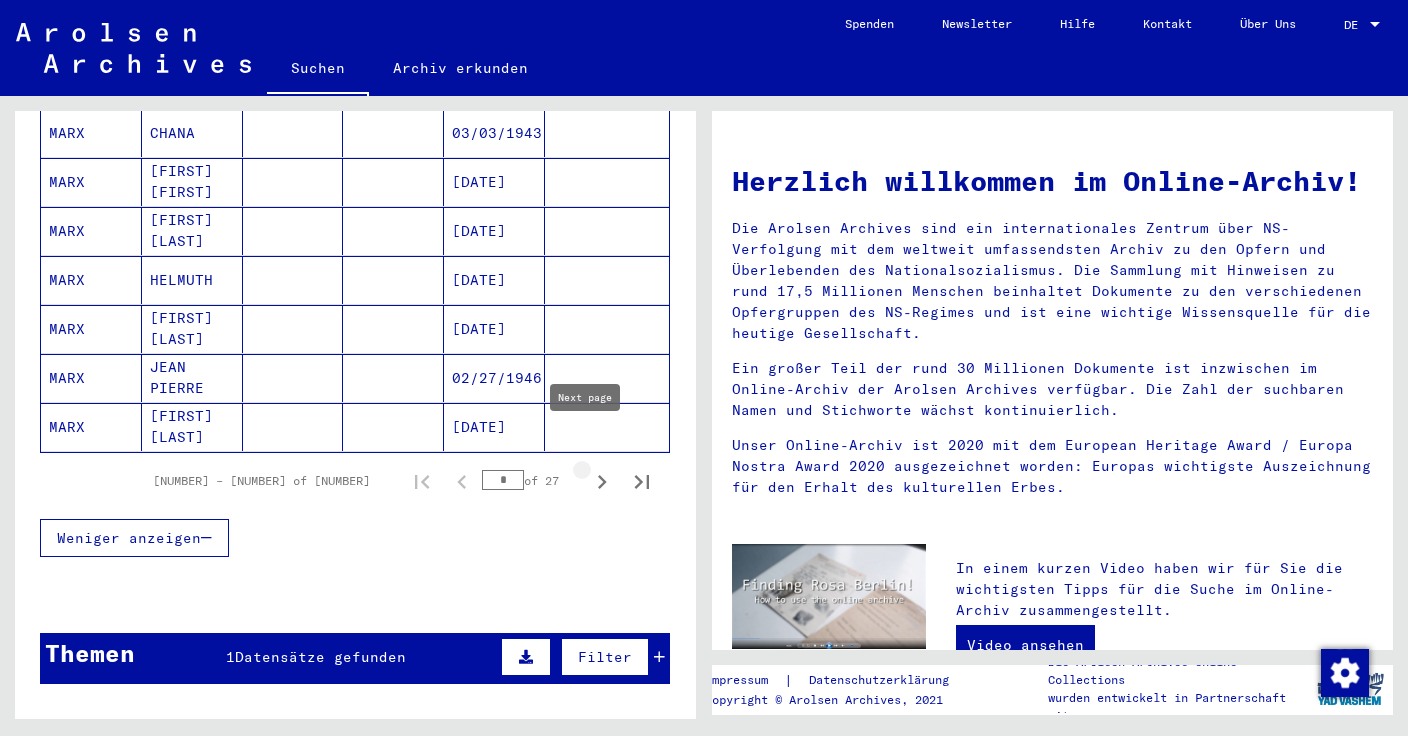 click 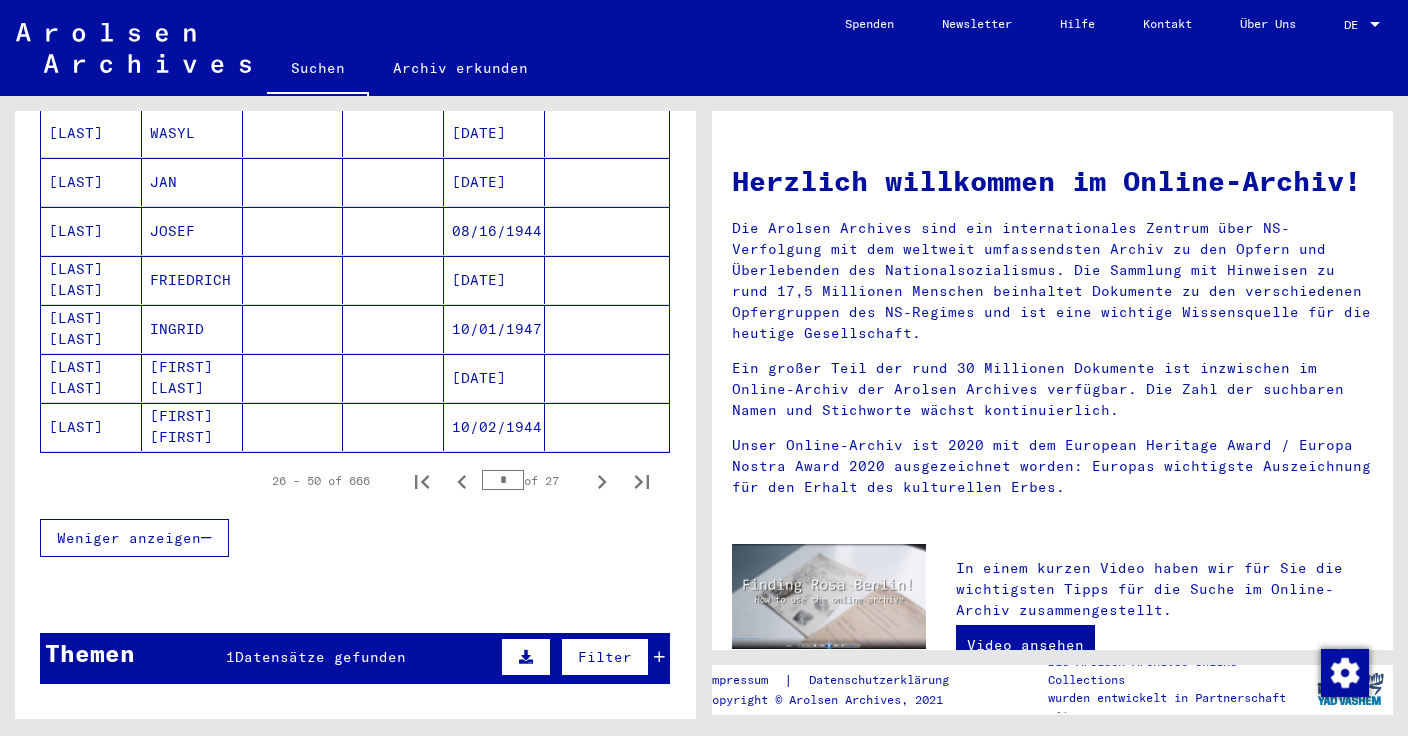 click 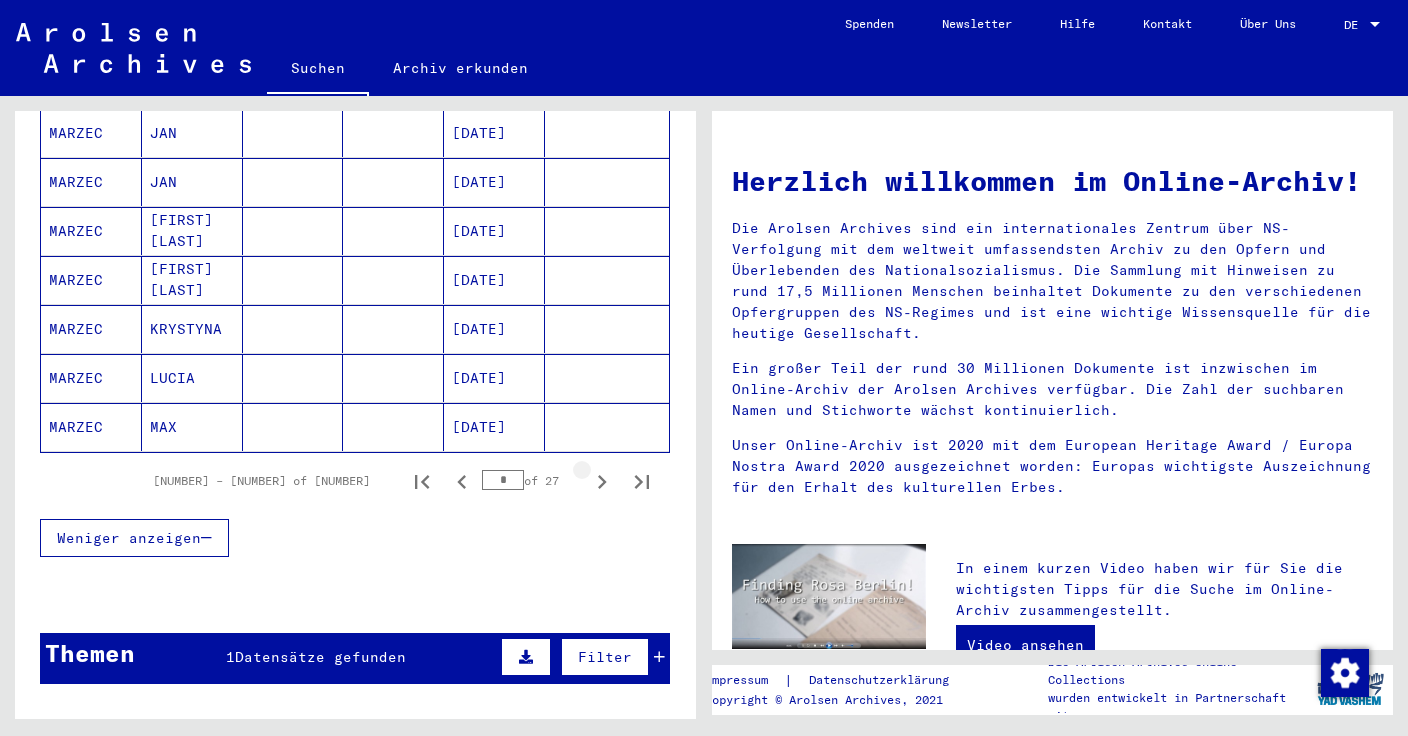 click 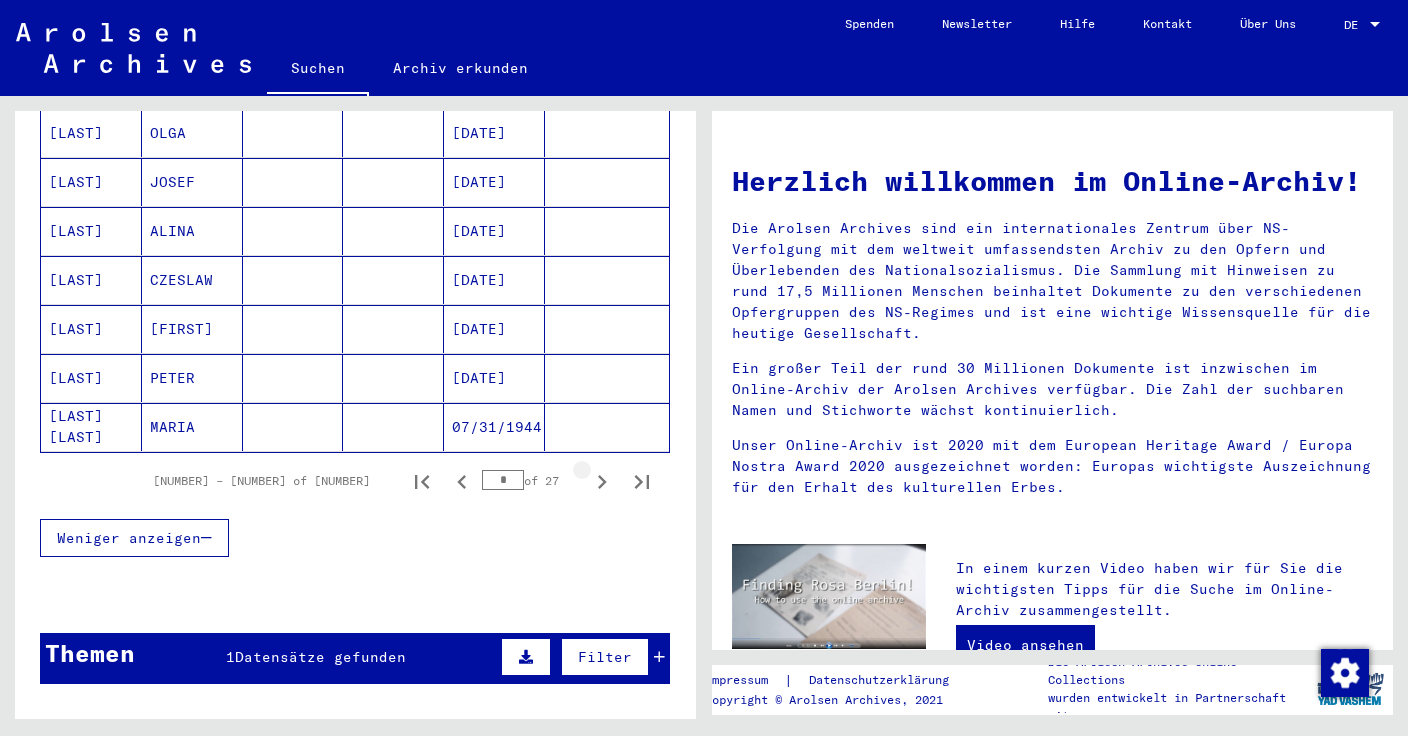 click 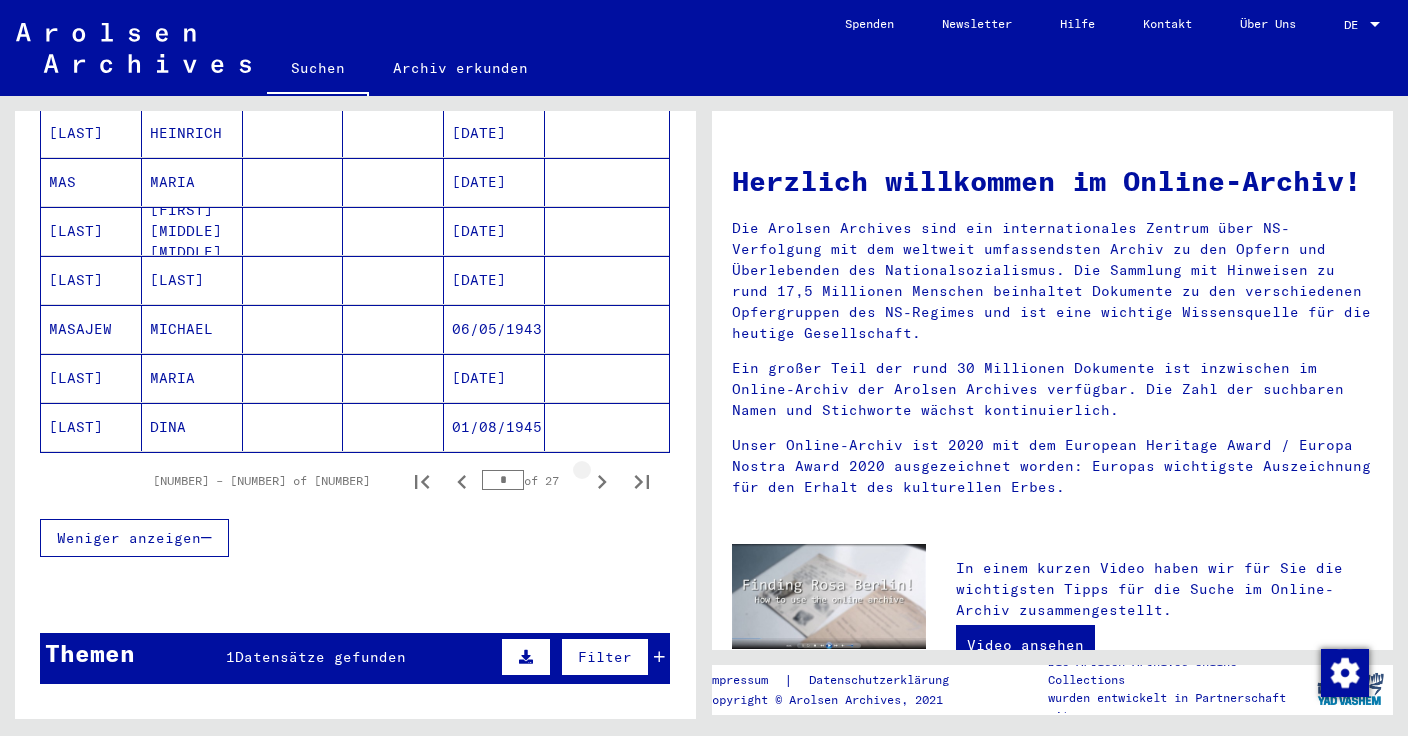 click 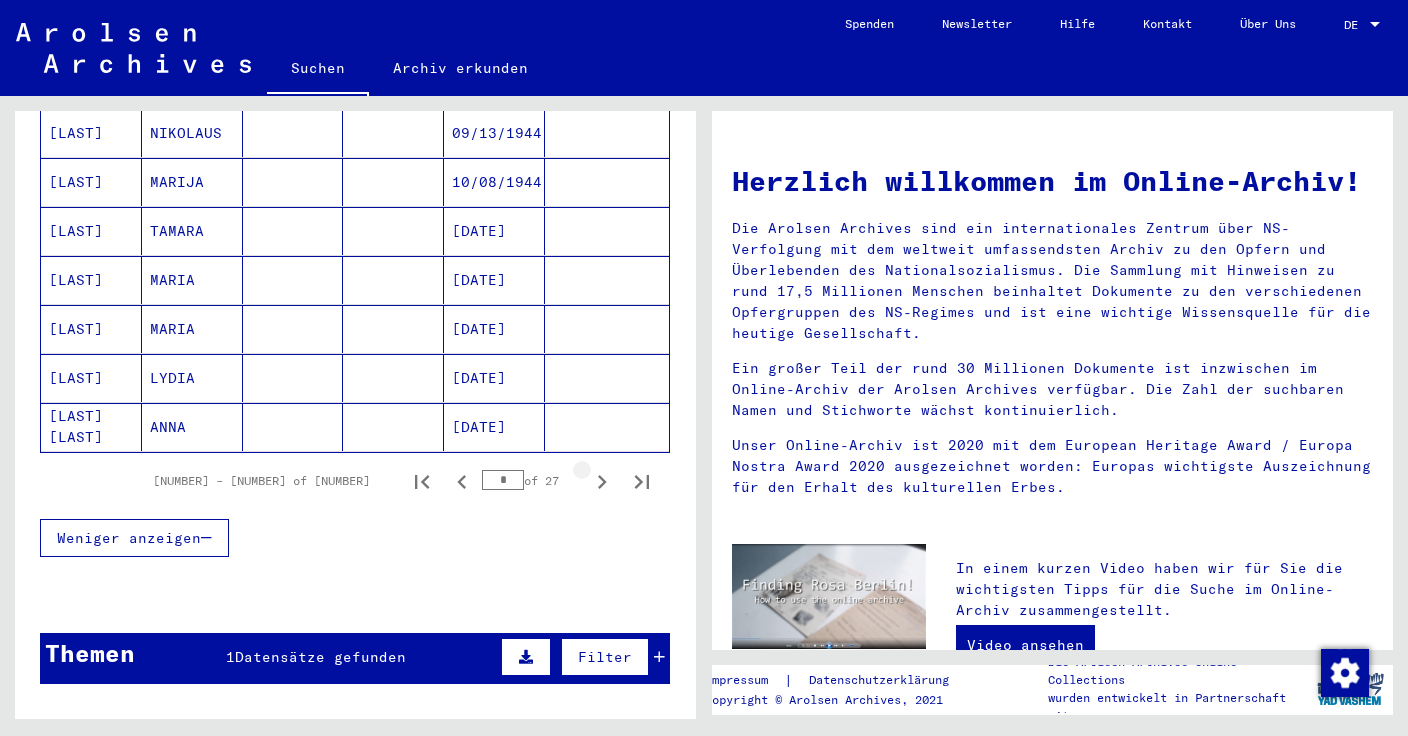 click 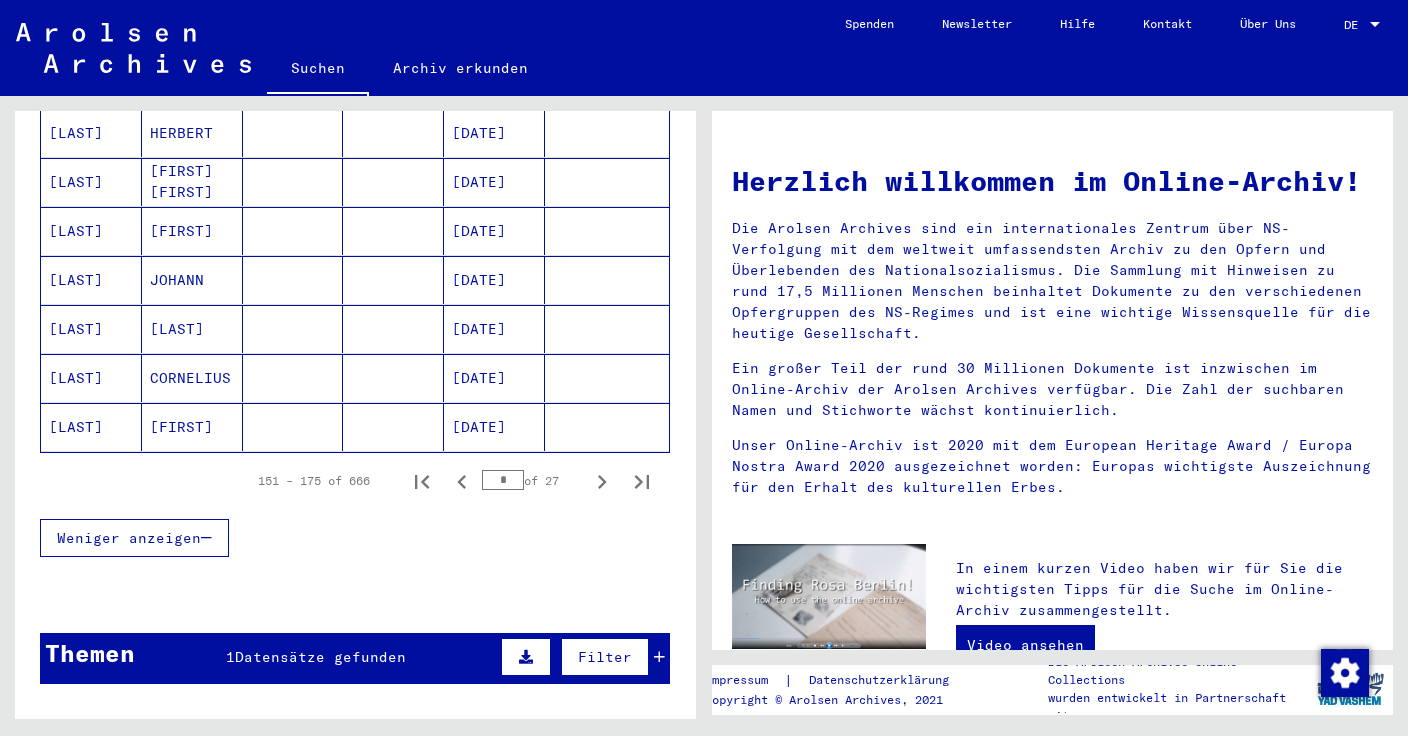 click 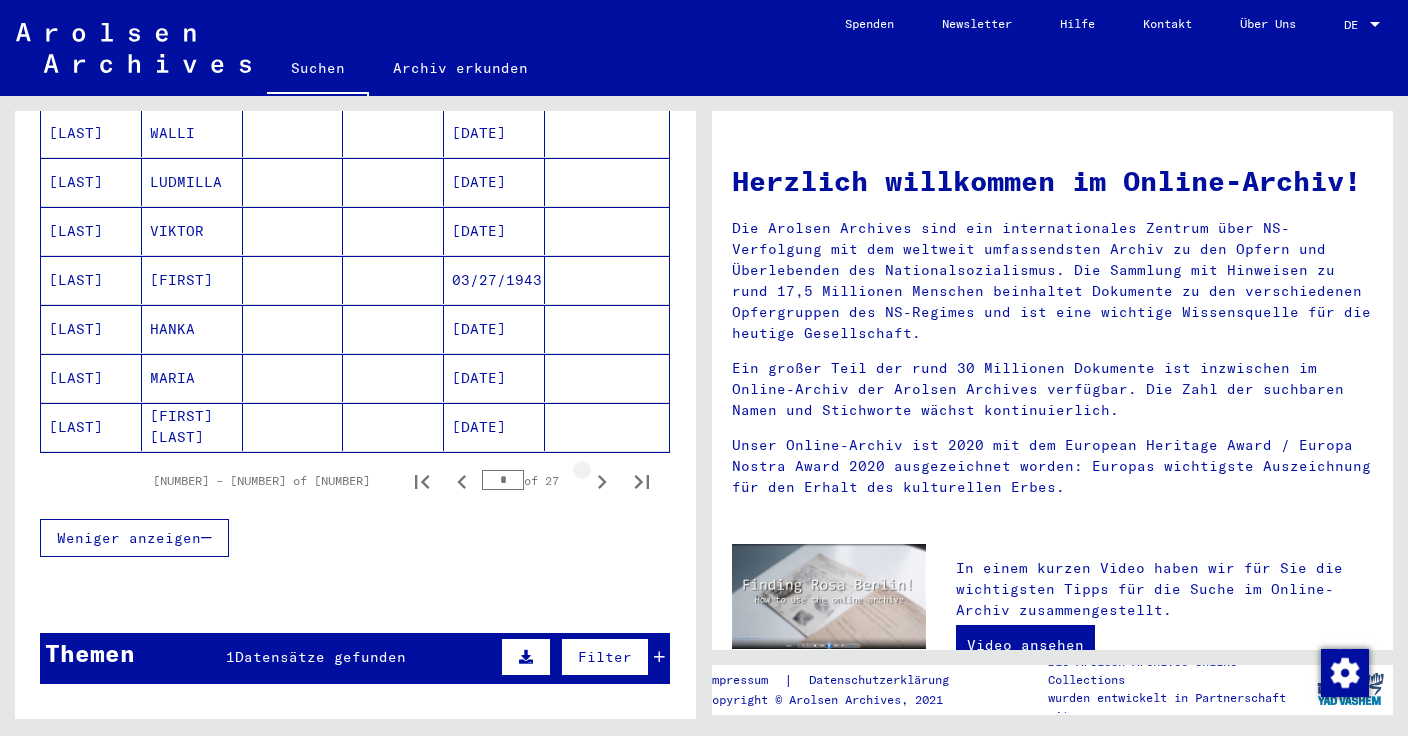 click 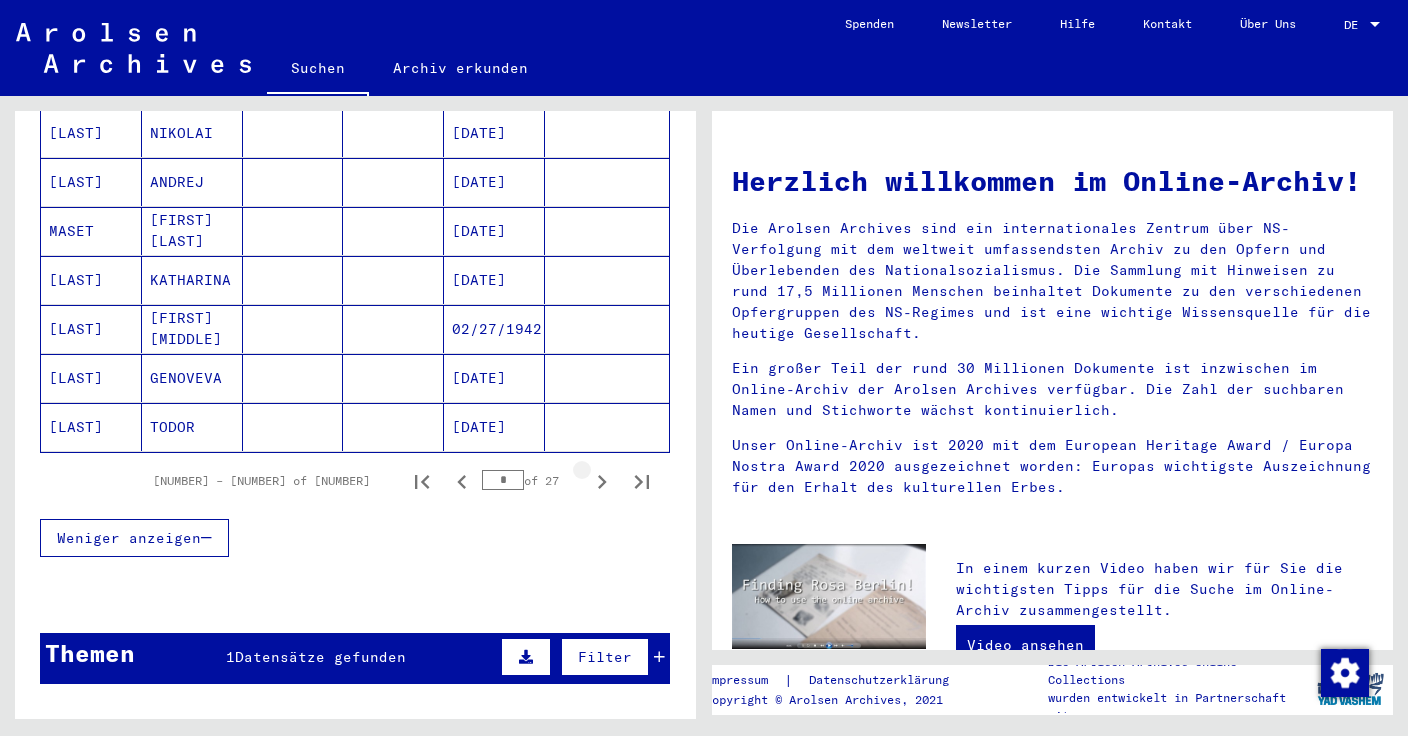 click 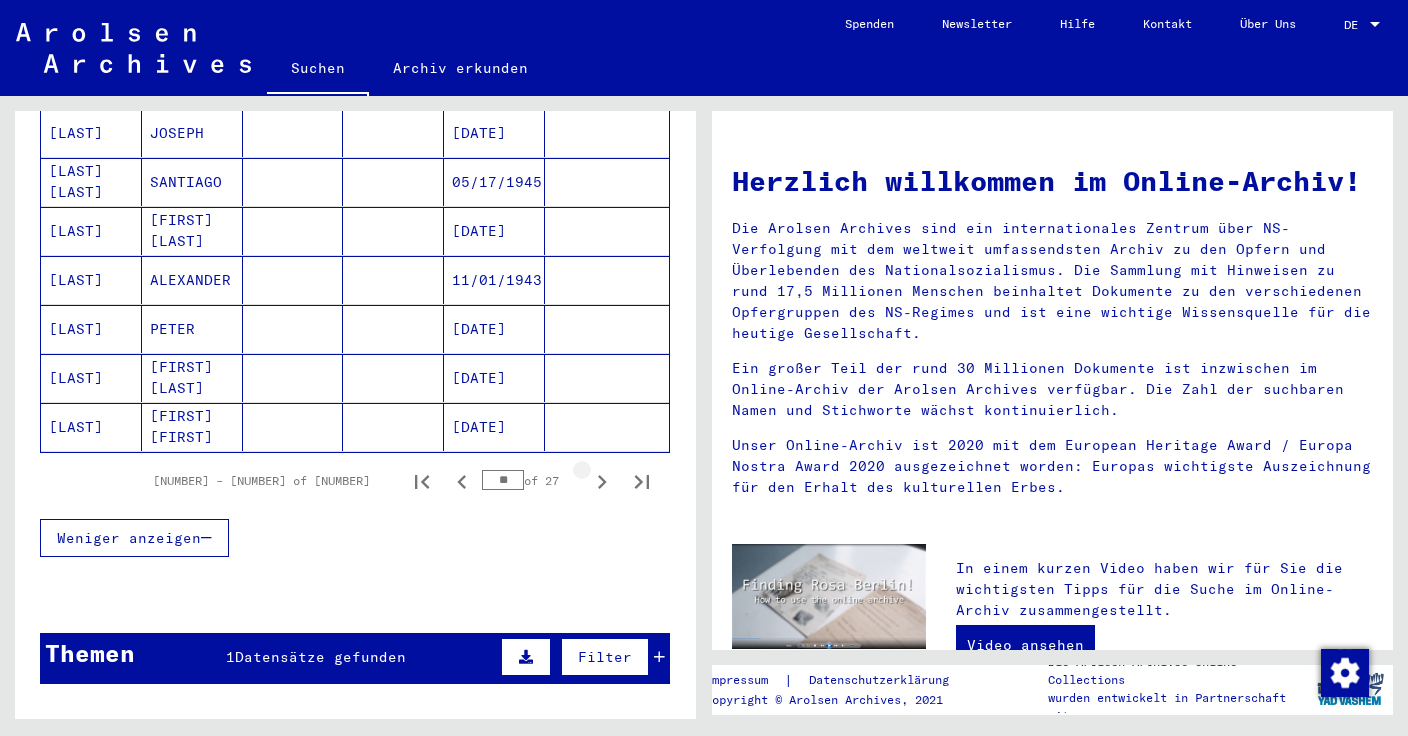 click 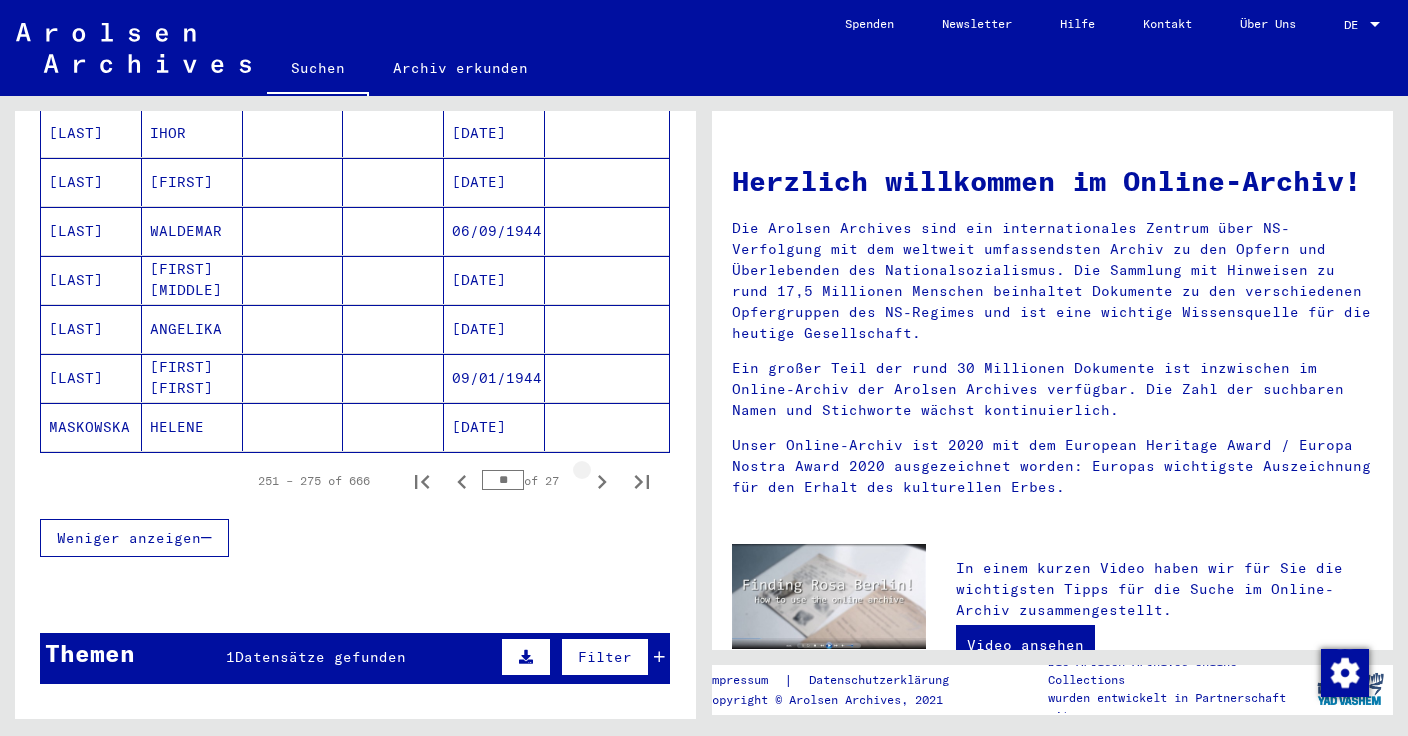 click 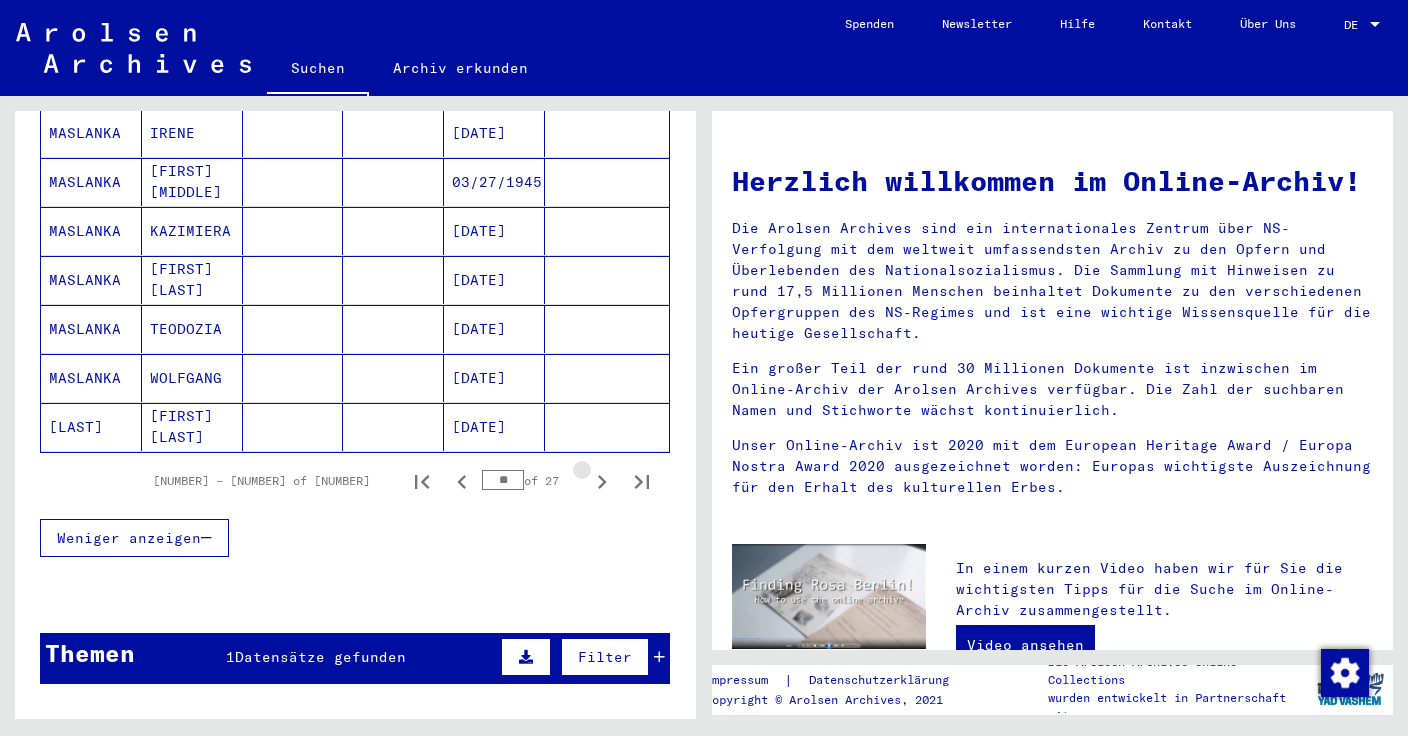 click 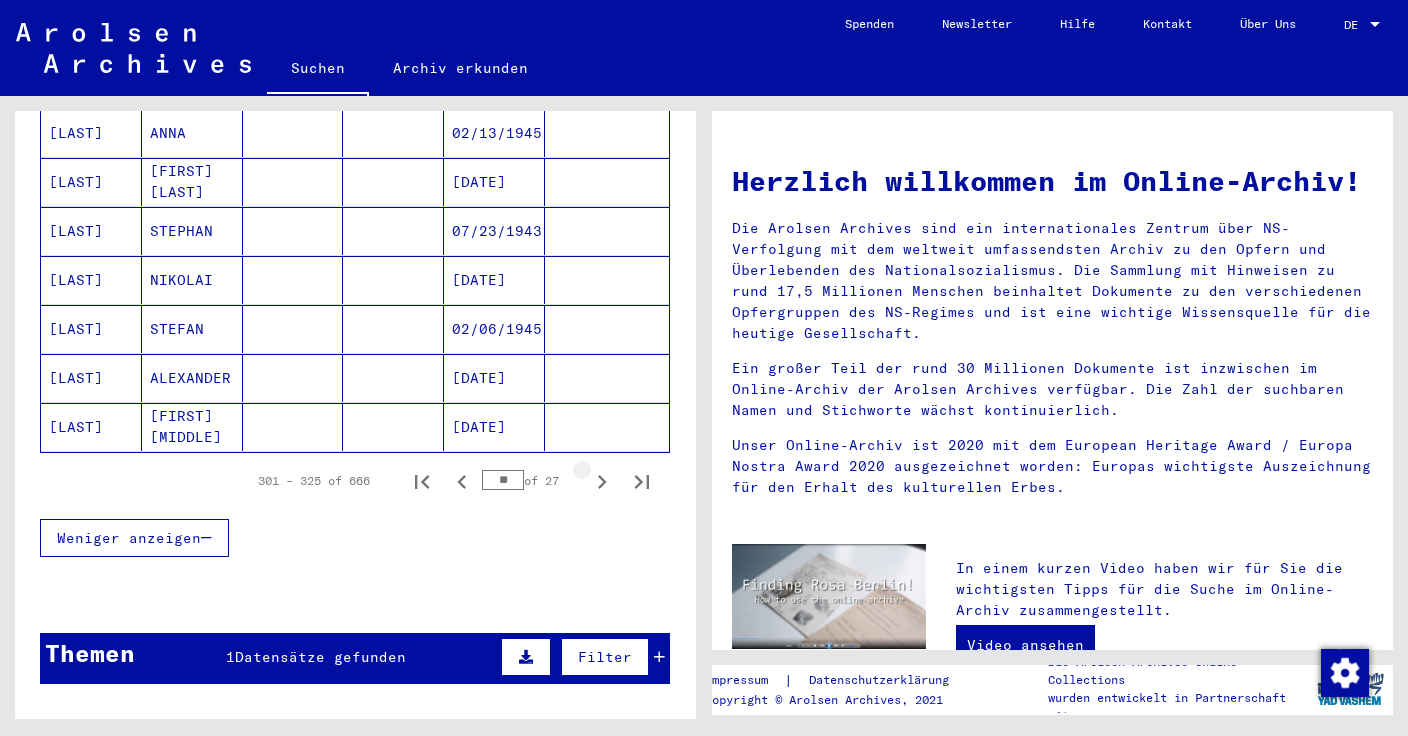 click 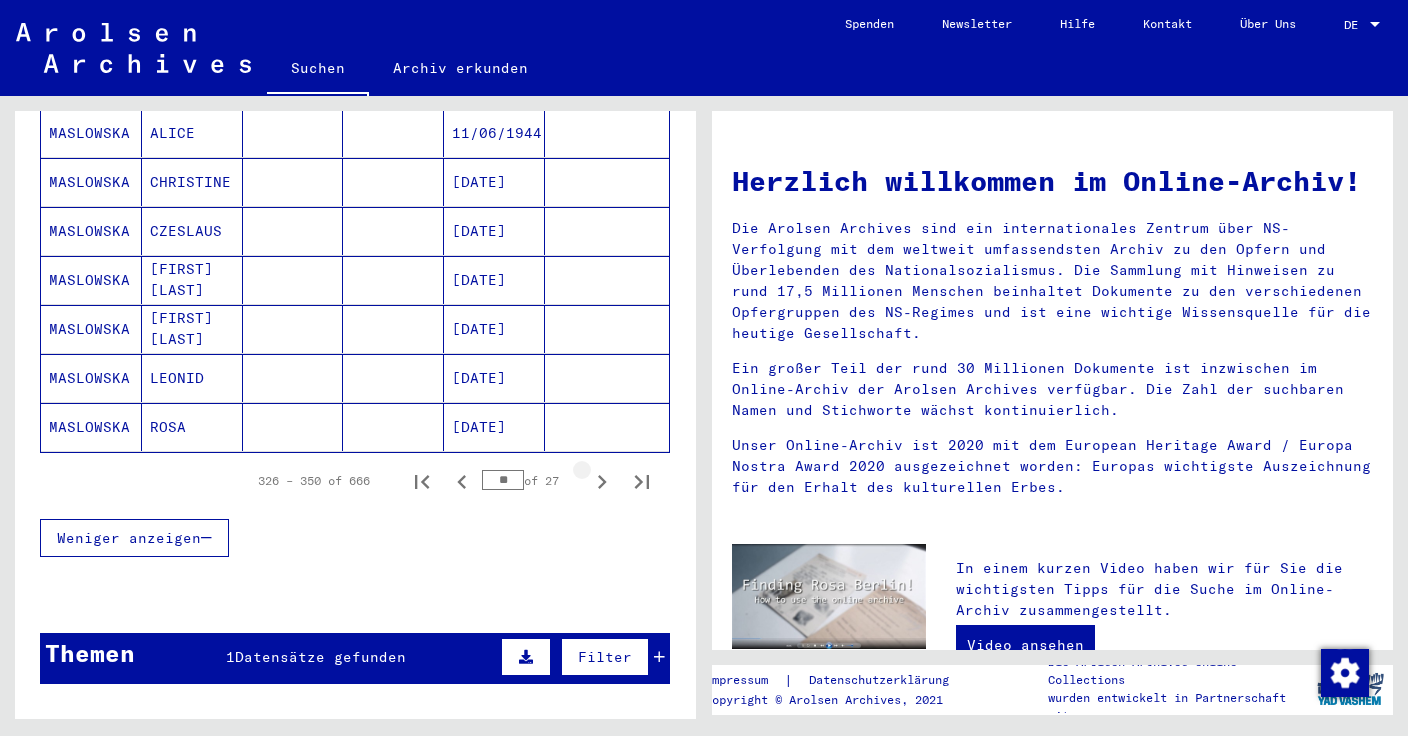 click 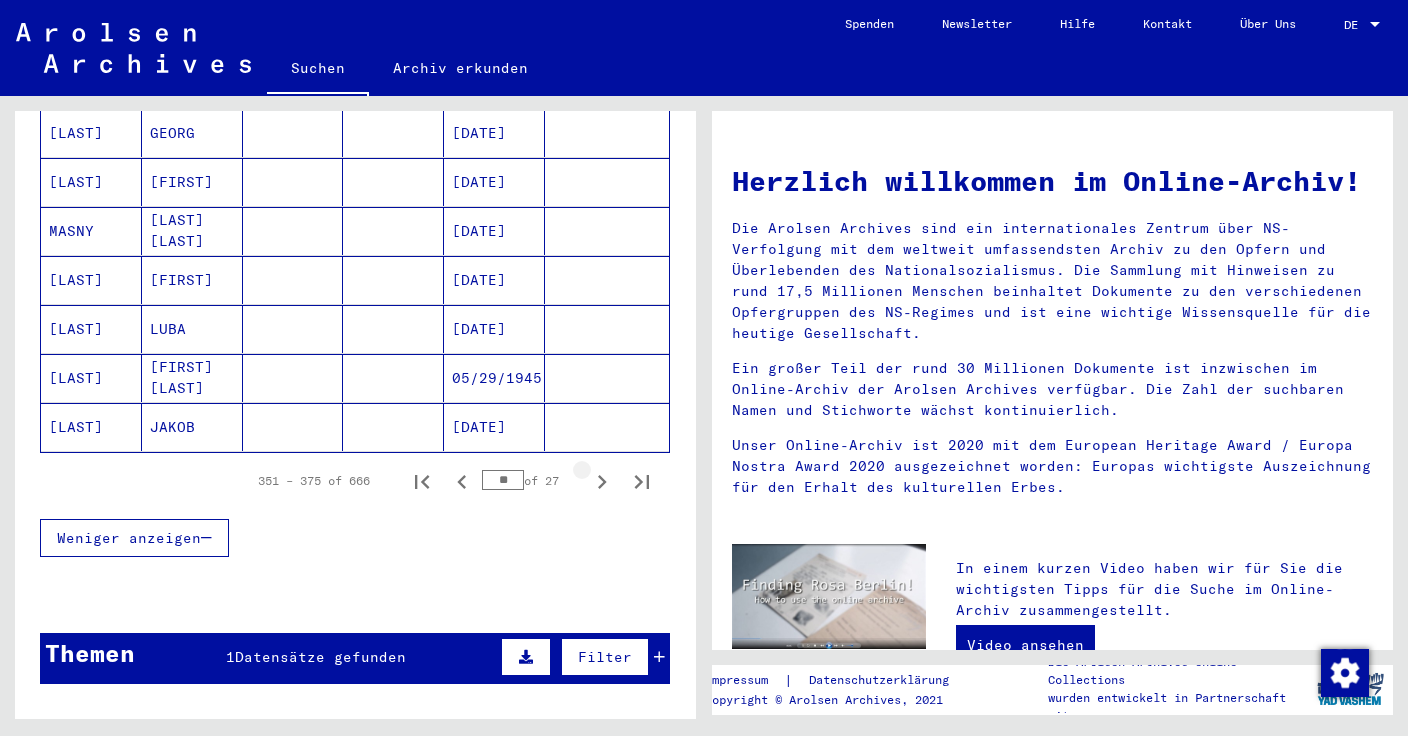 click 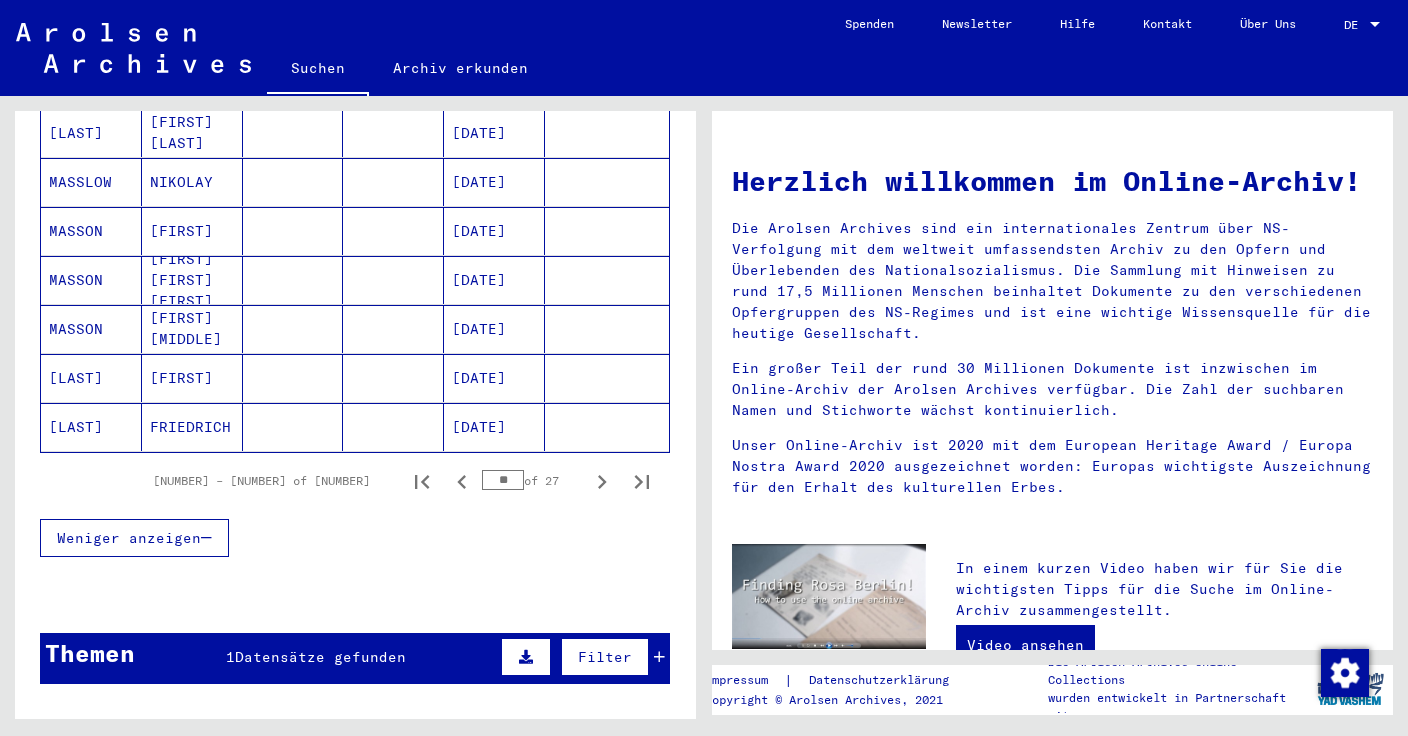 click 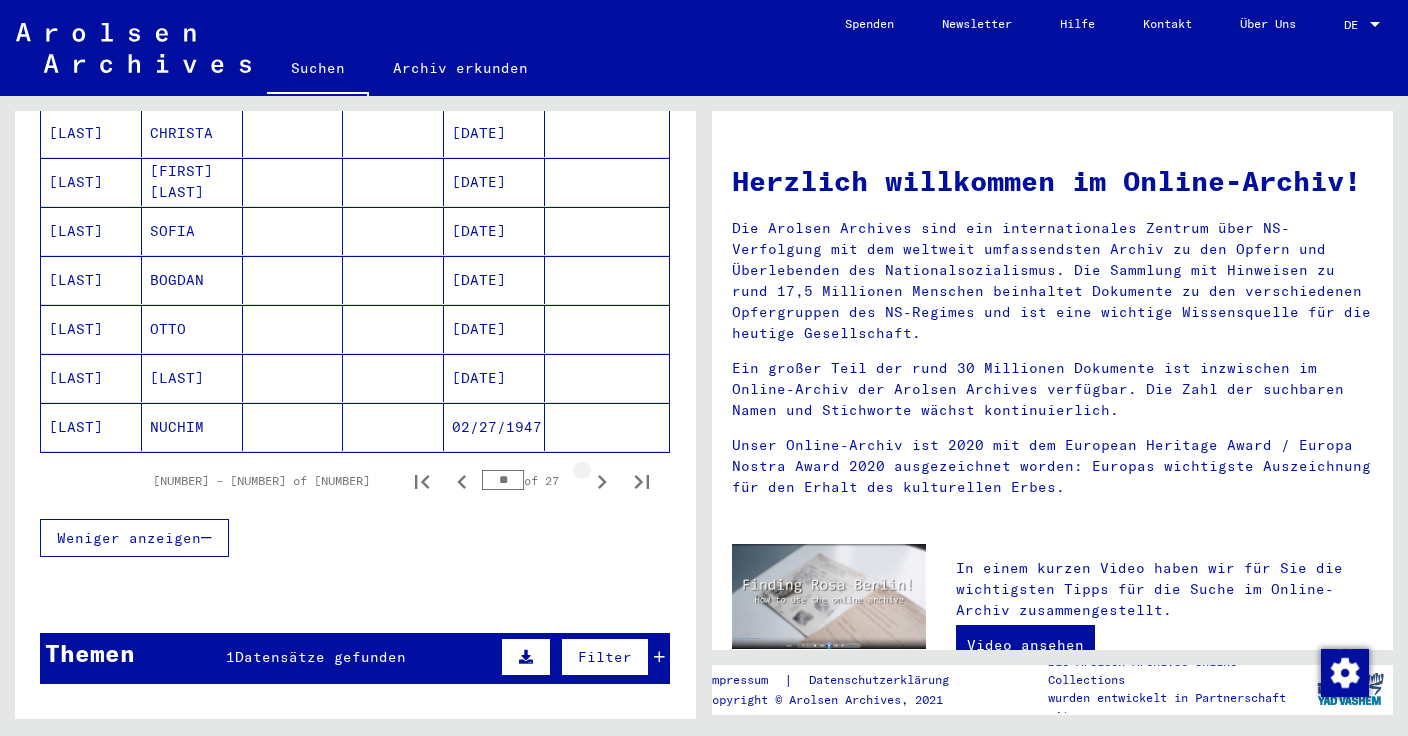 click 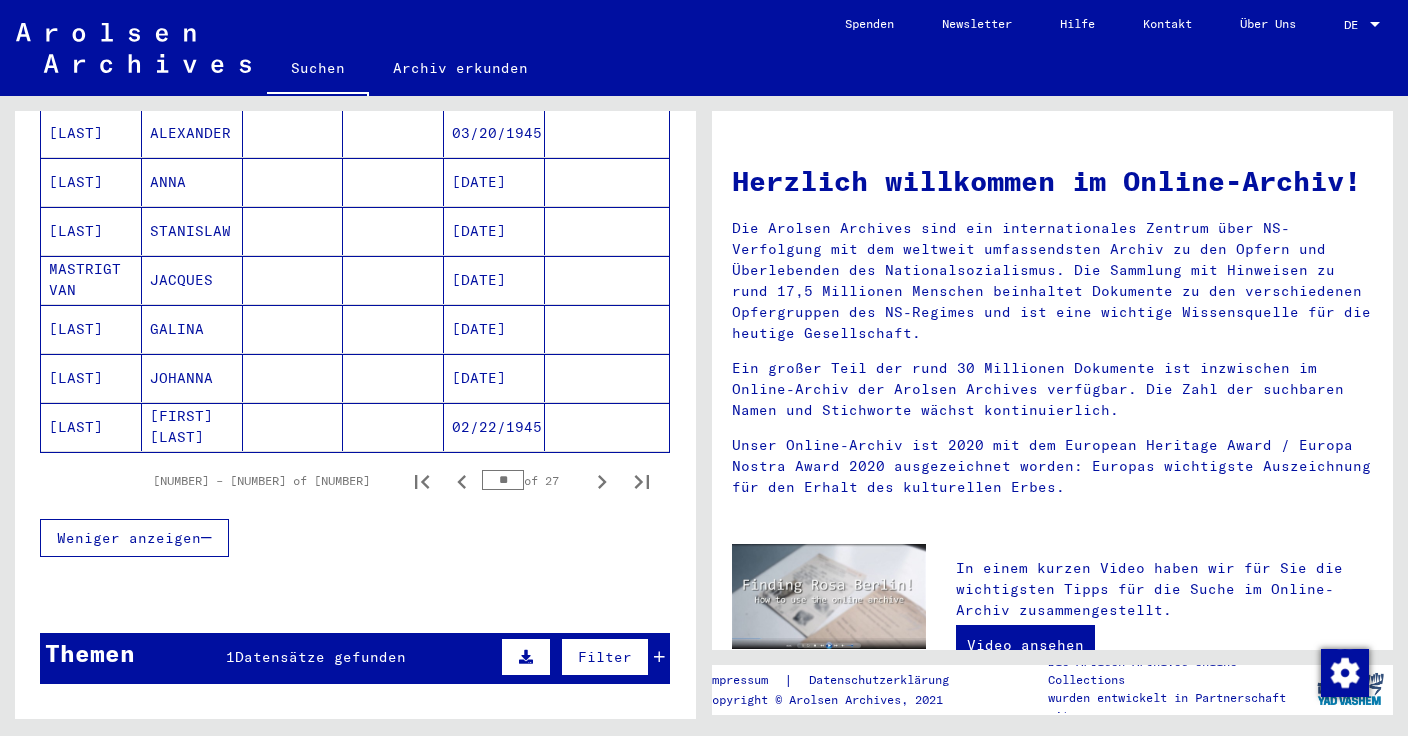 click 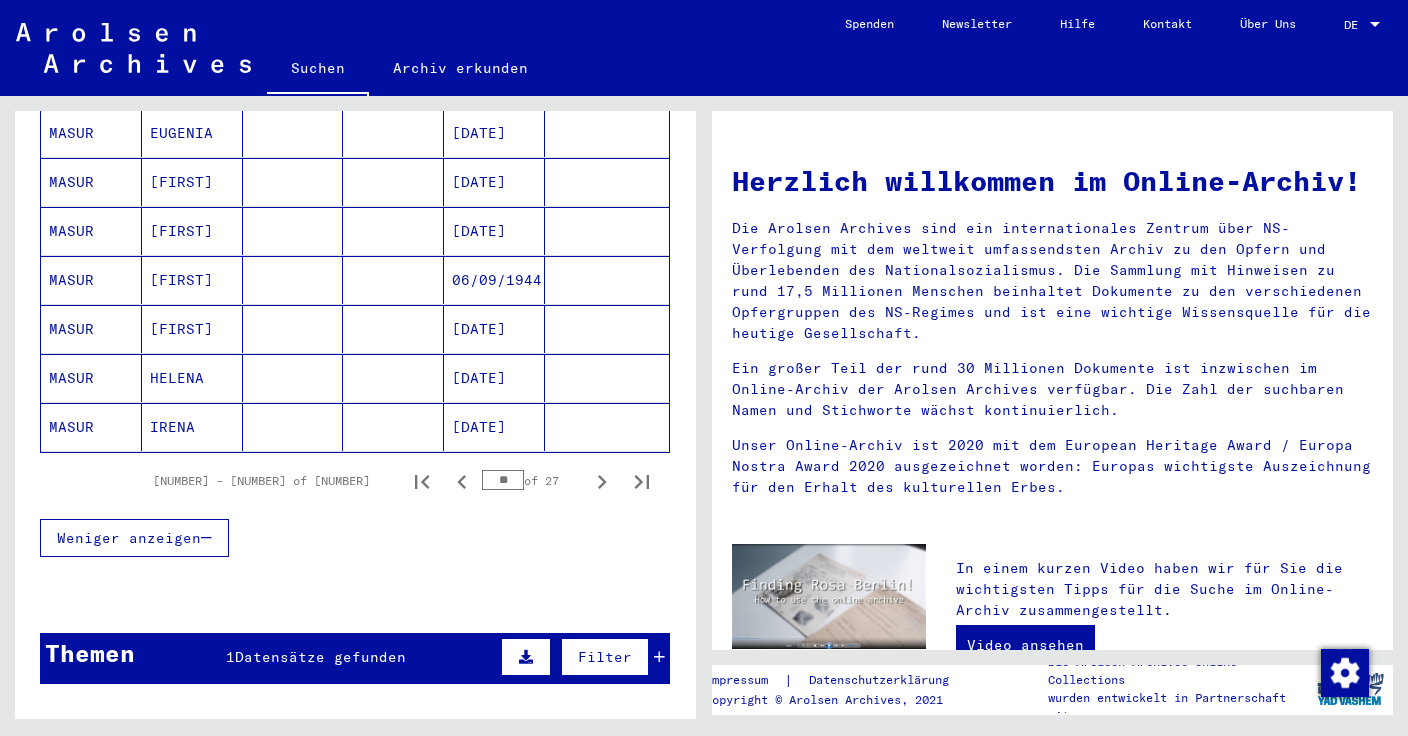 click 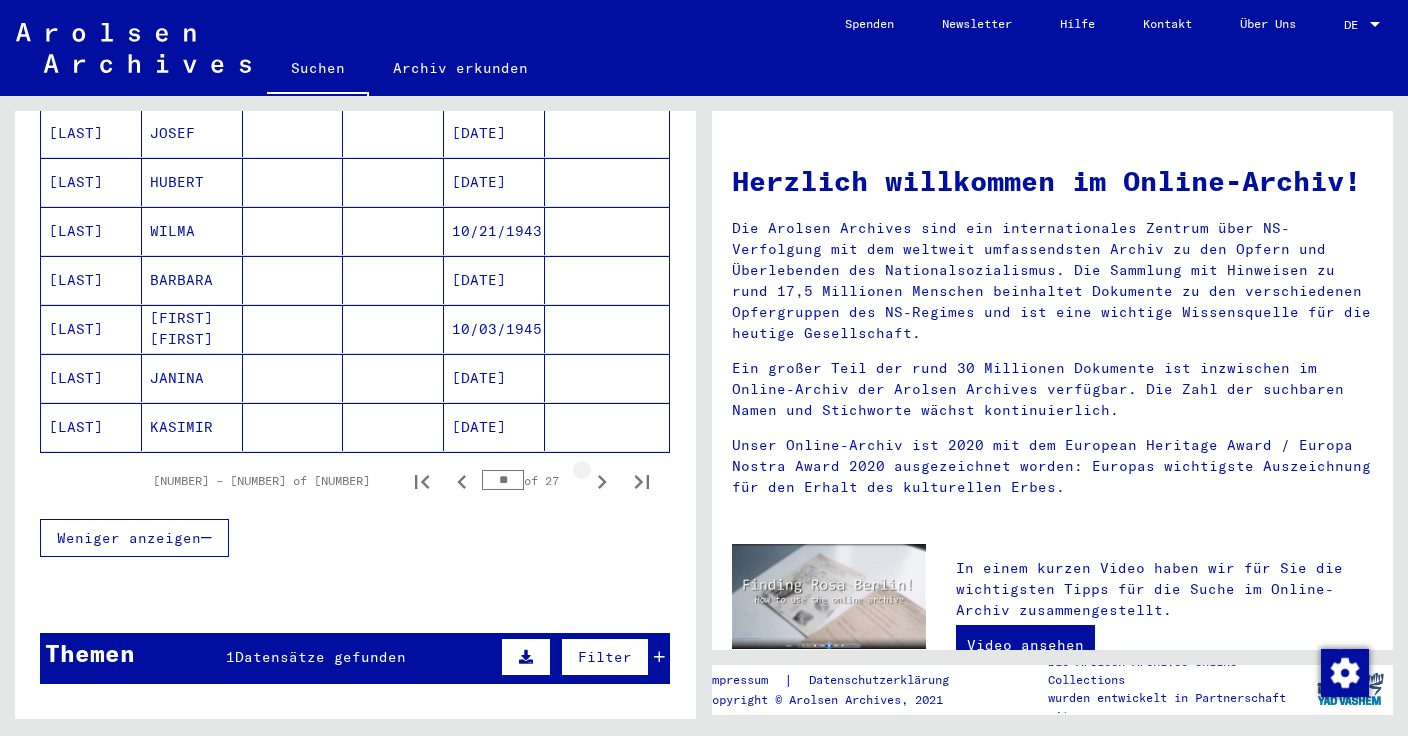 click 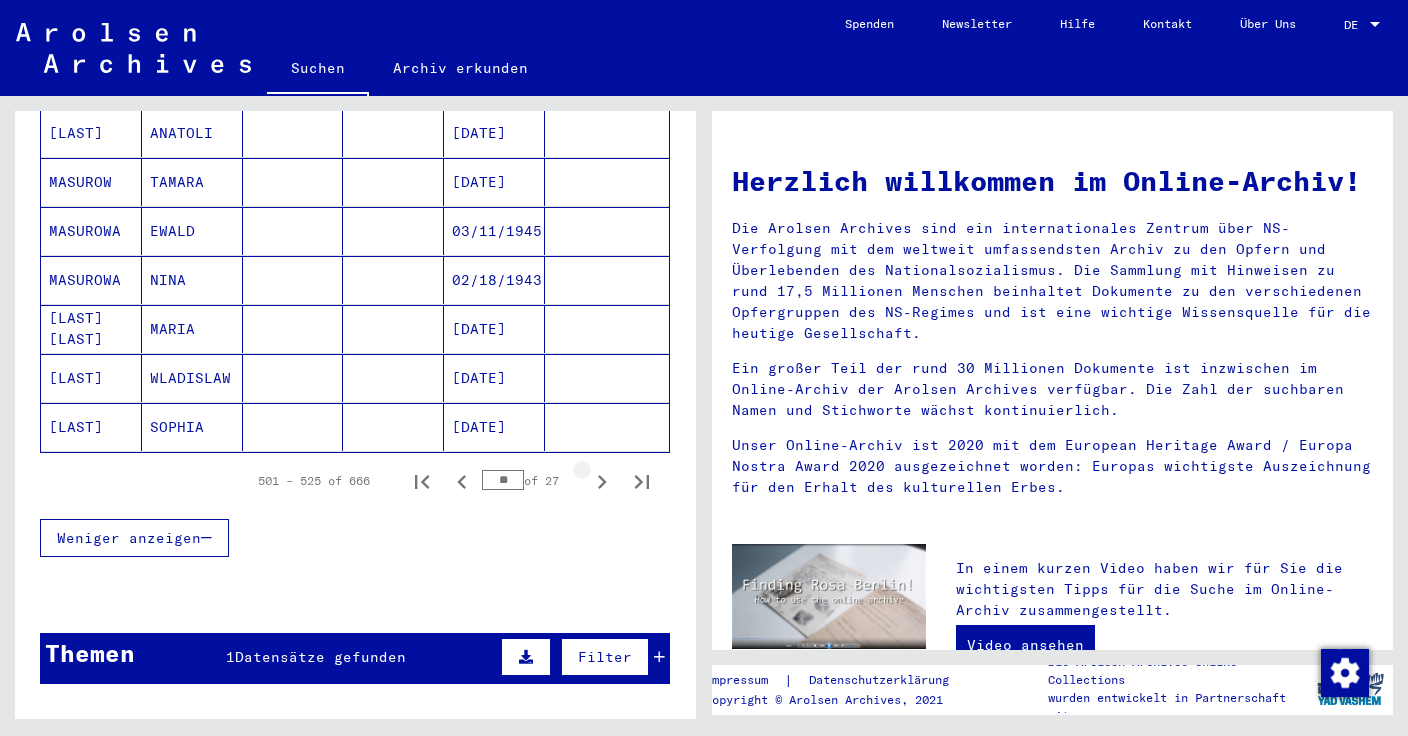 click 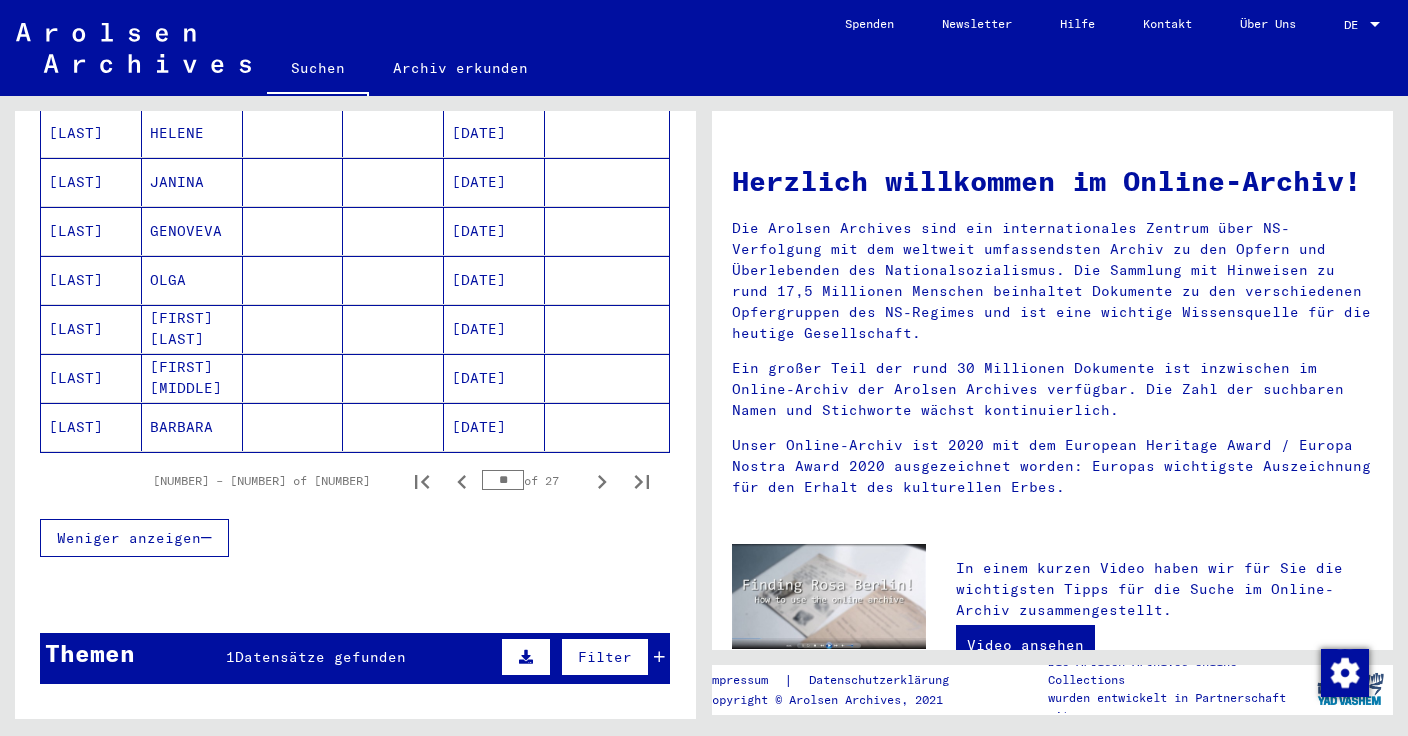 click 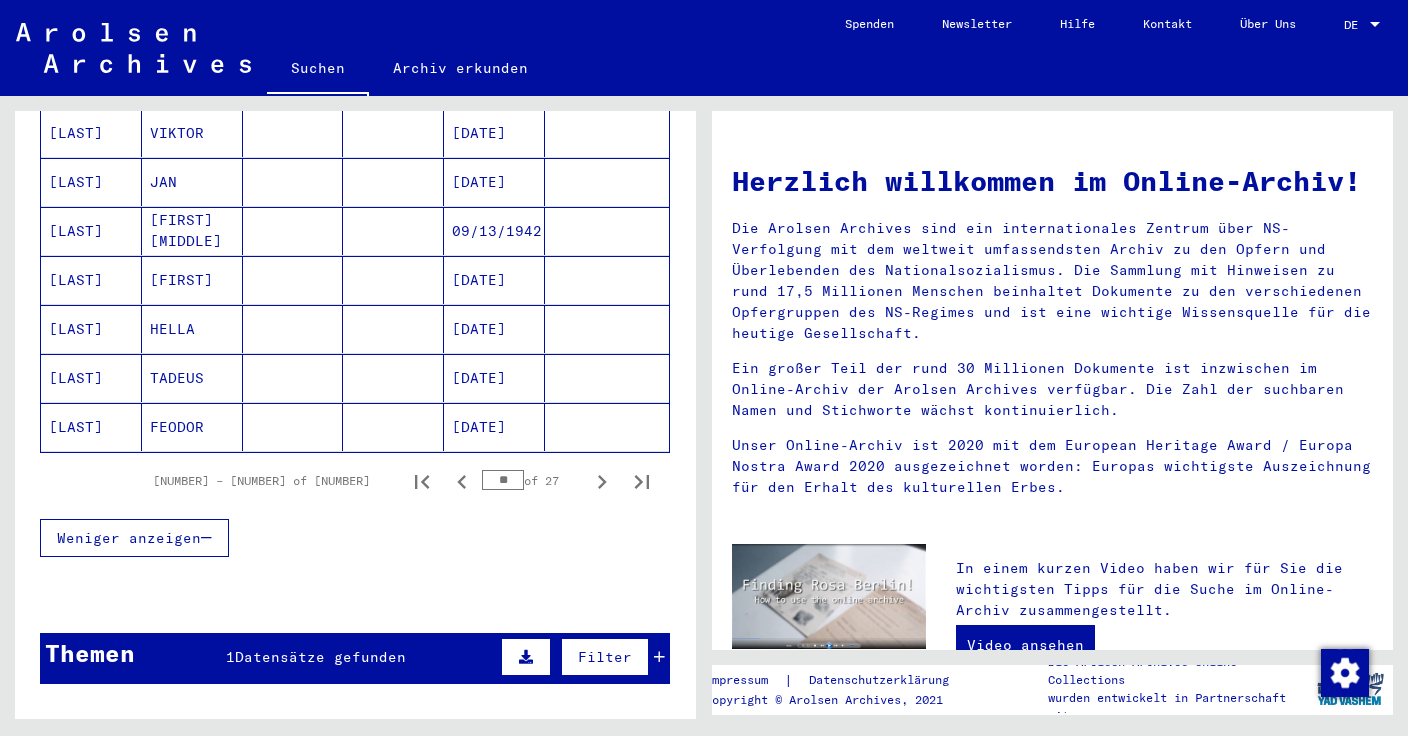 click 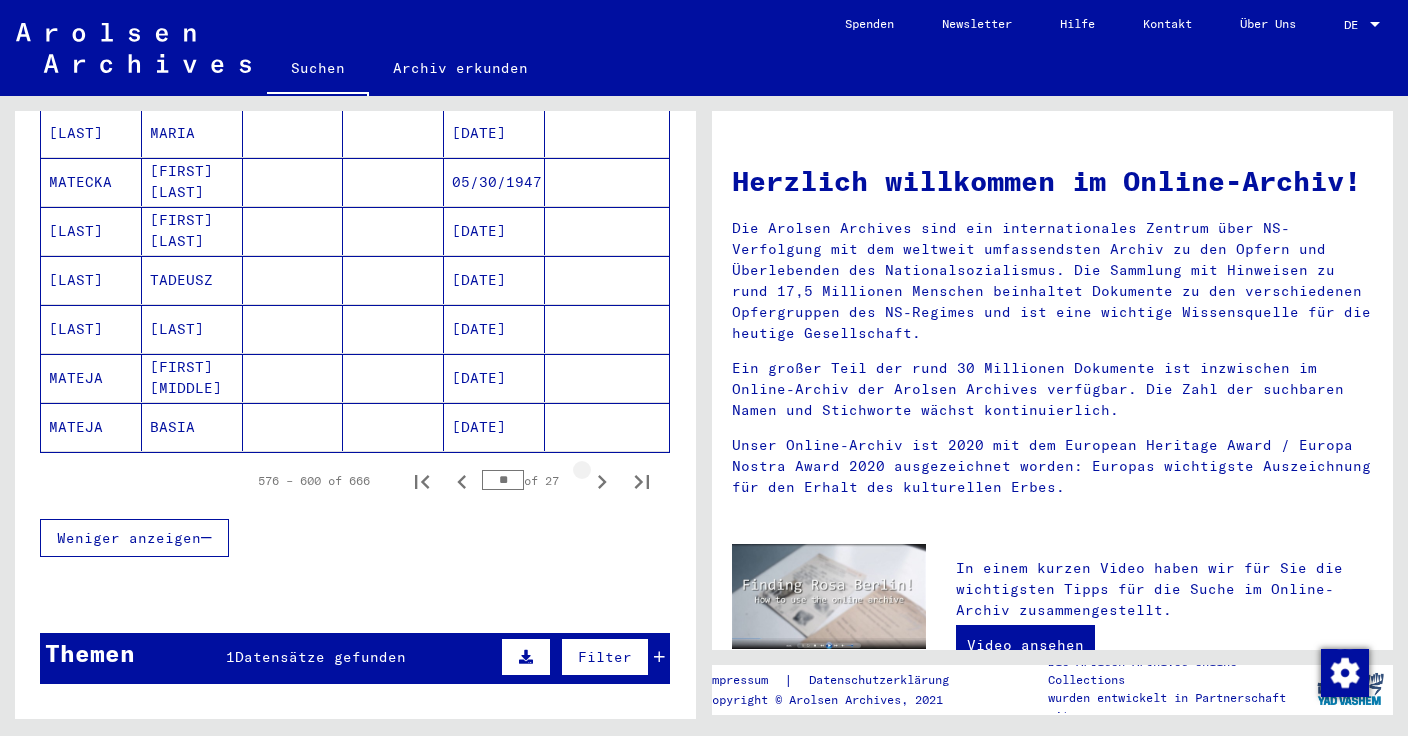 click 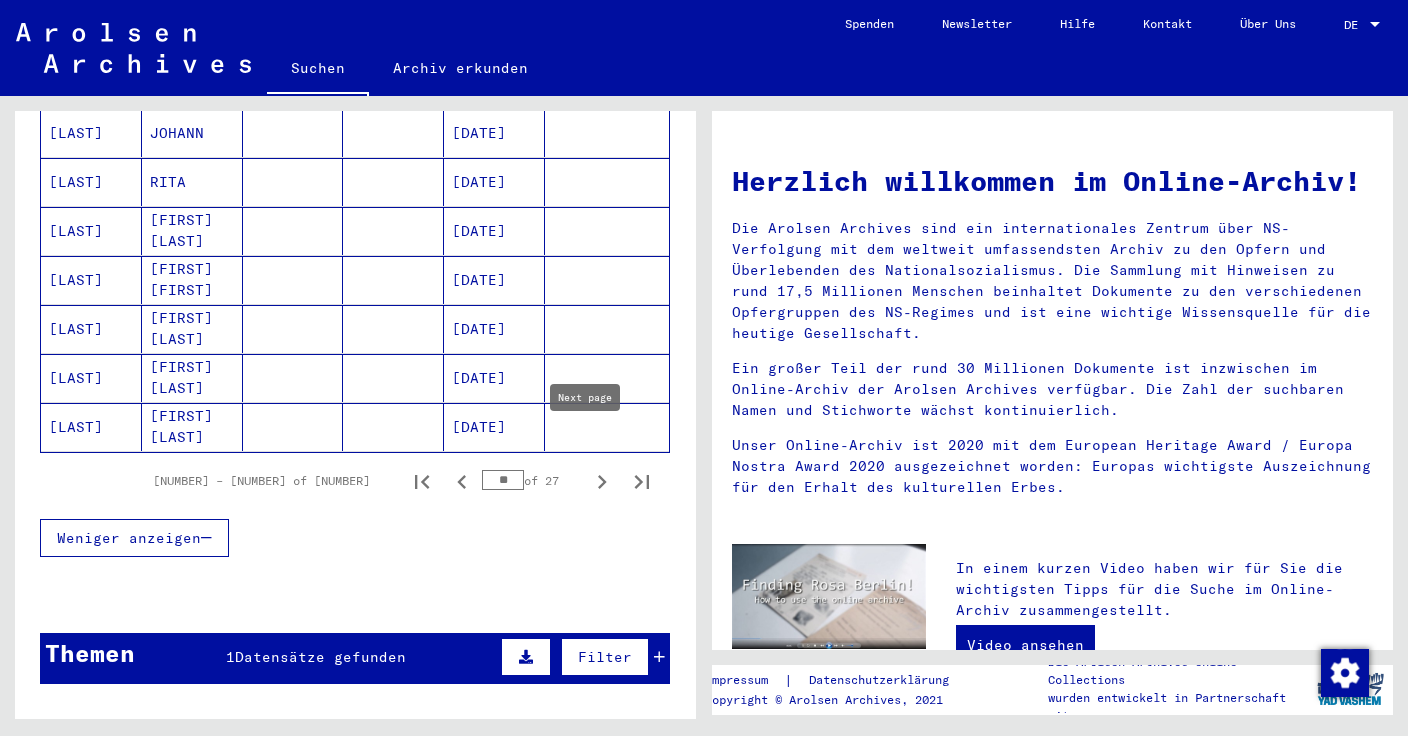 click 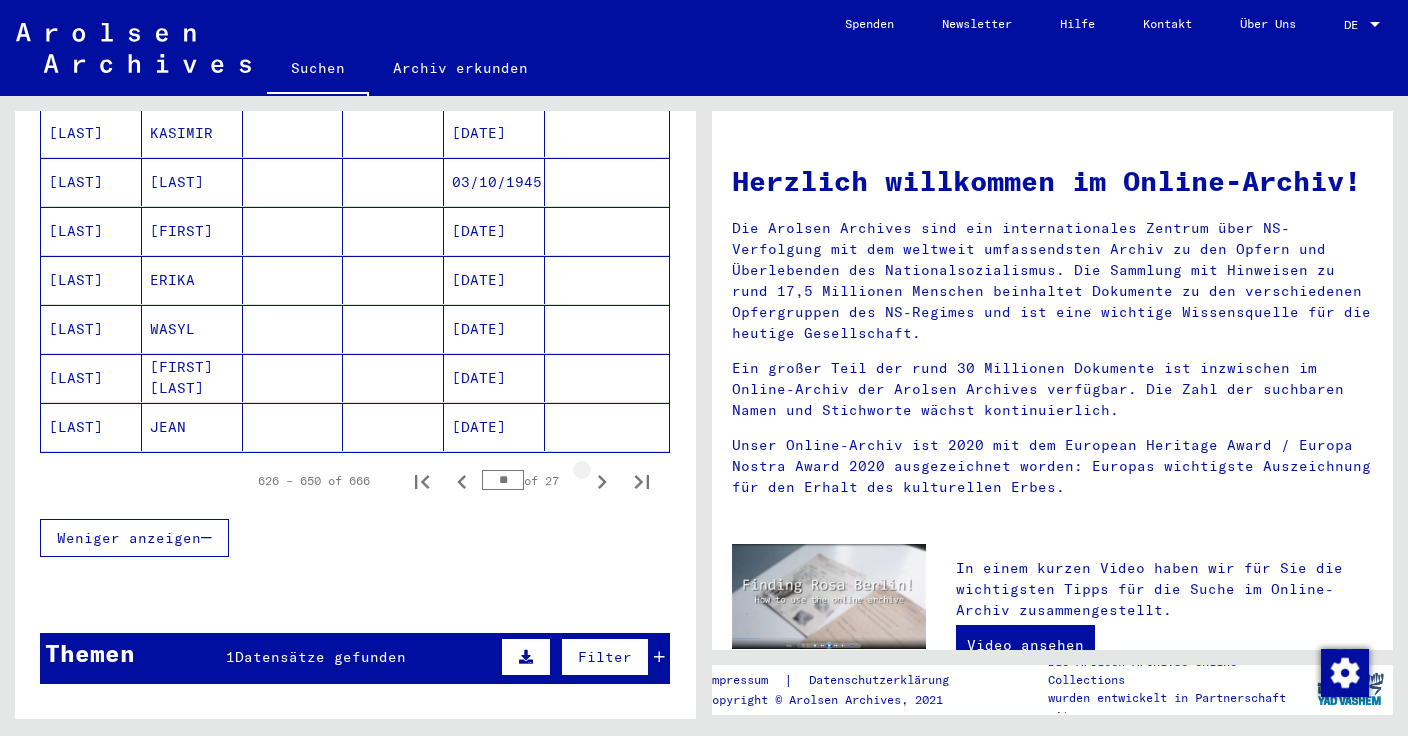 click 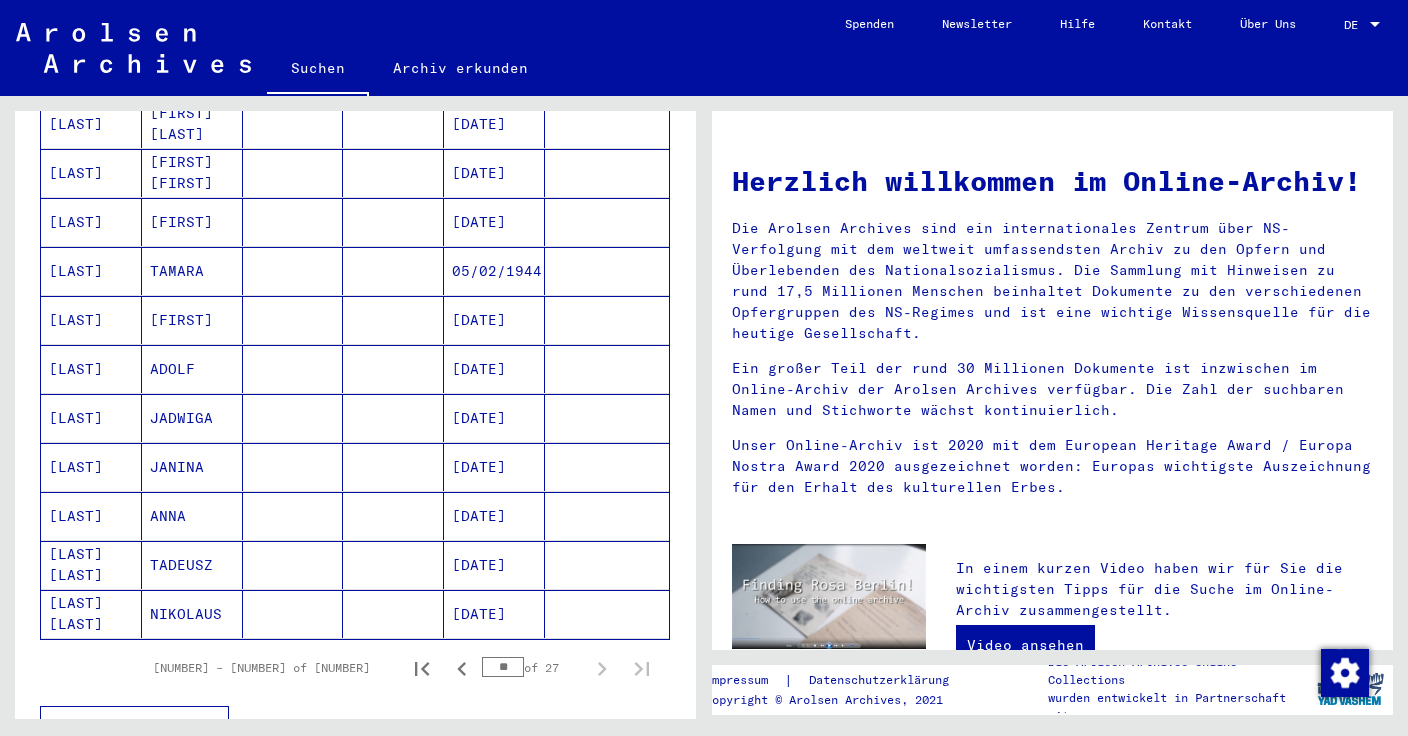 scroll, scrollTop: 564, scrollLeft: 0, axis: vertical 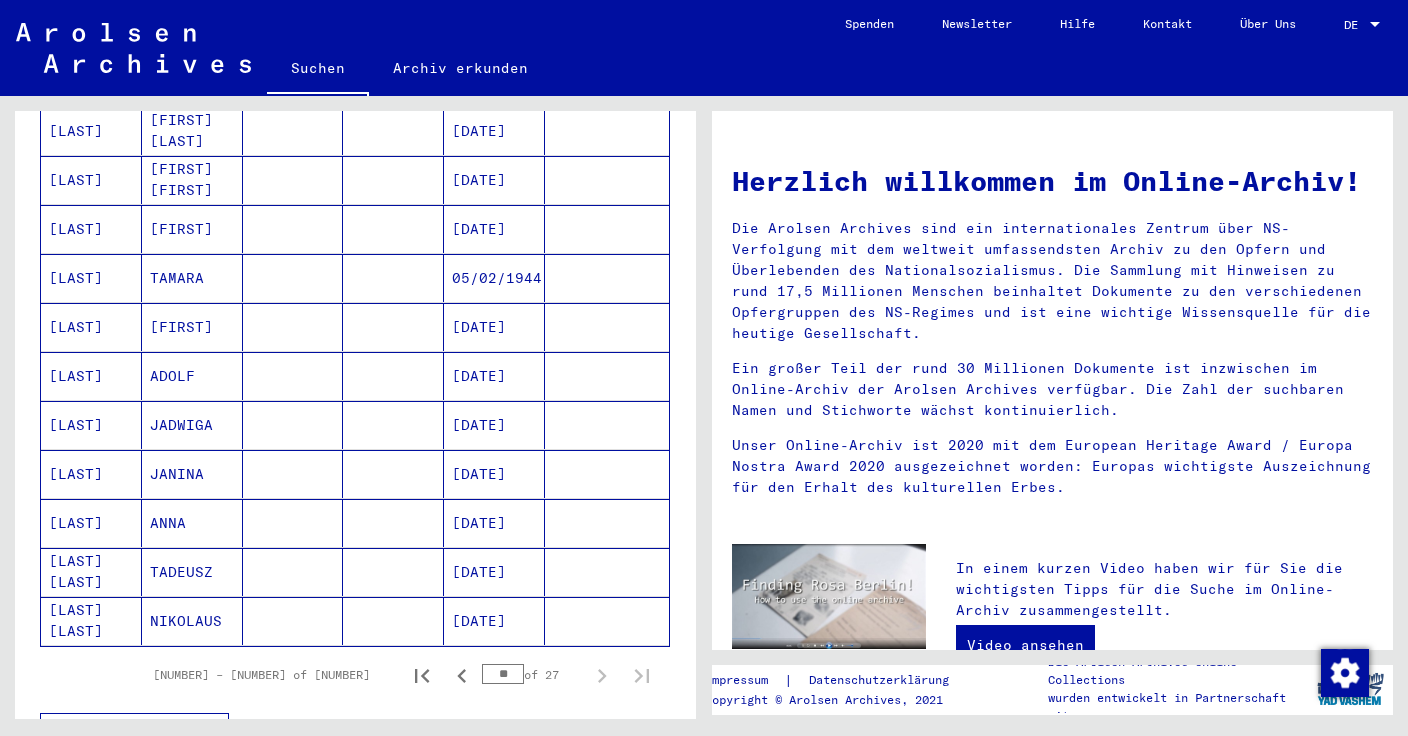 click on "[LAST]" at bounding box center [91, 572] 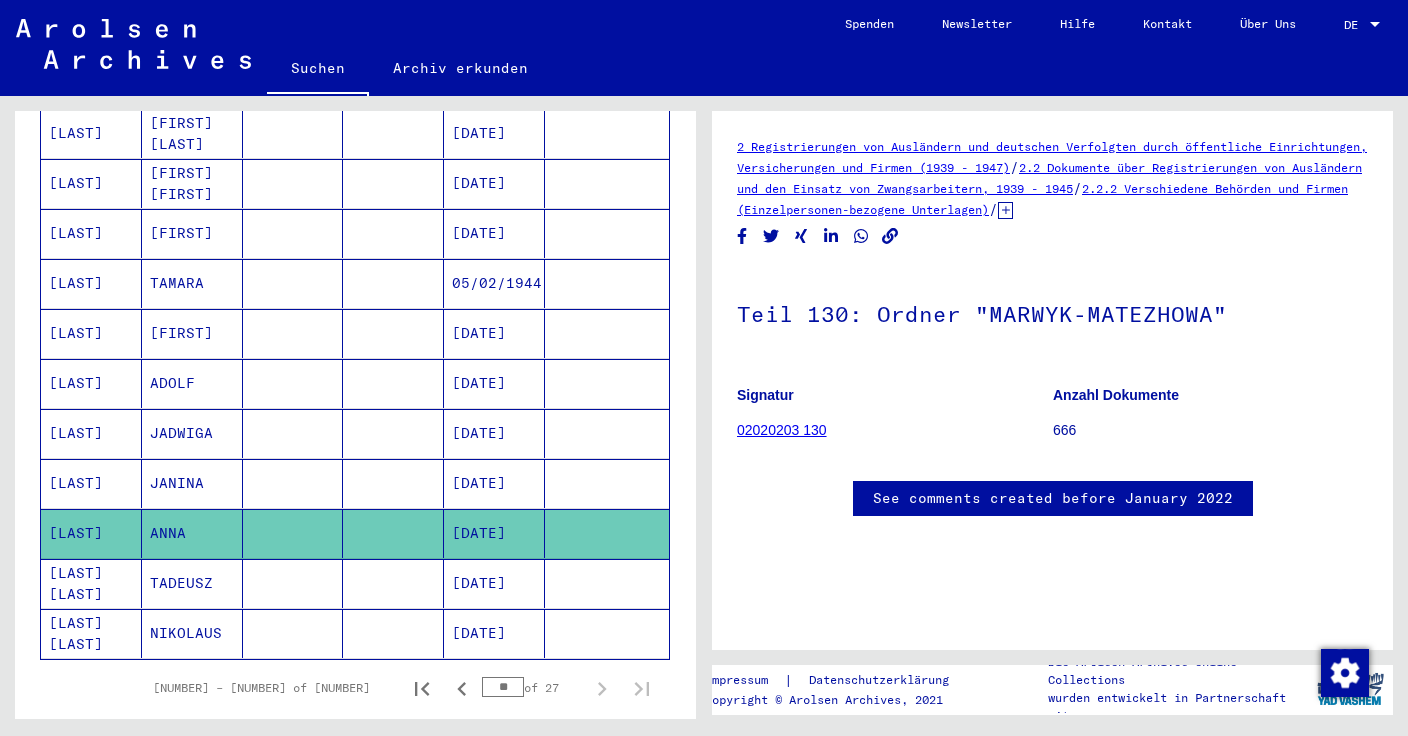 click 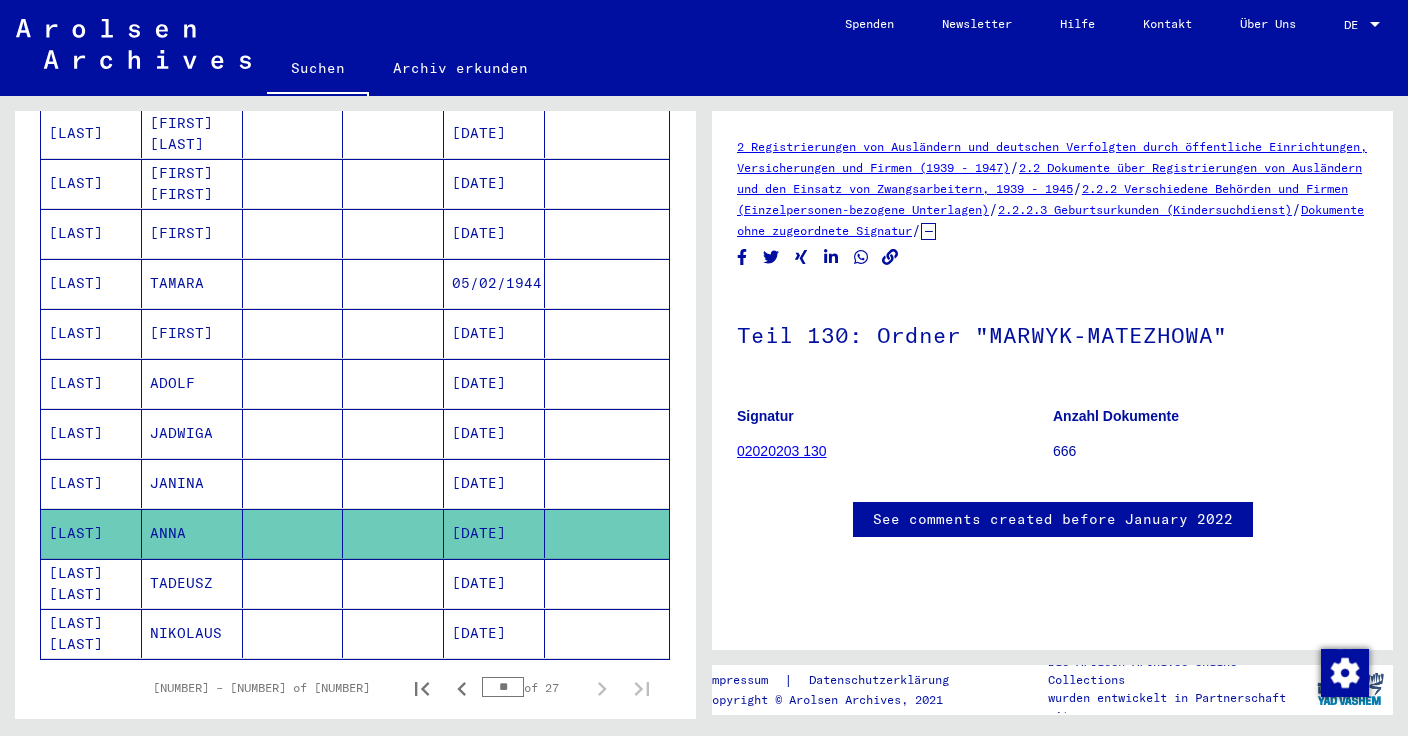 click on "2.2.2.3 Geburtsurkunden (Kindersuchdienst)" 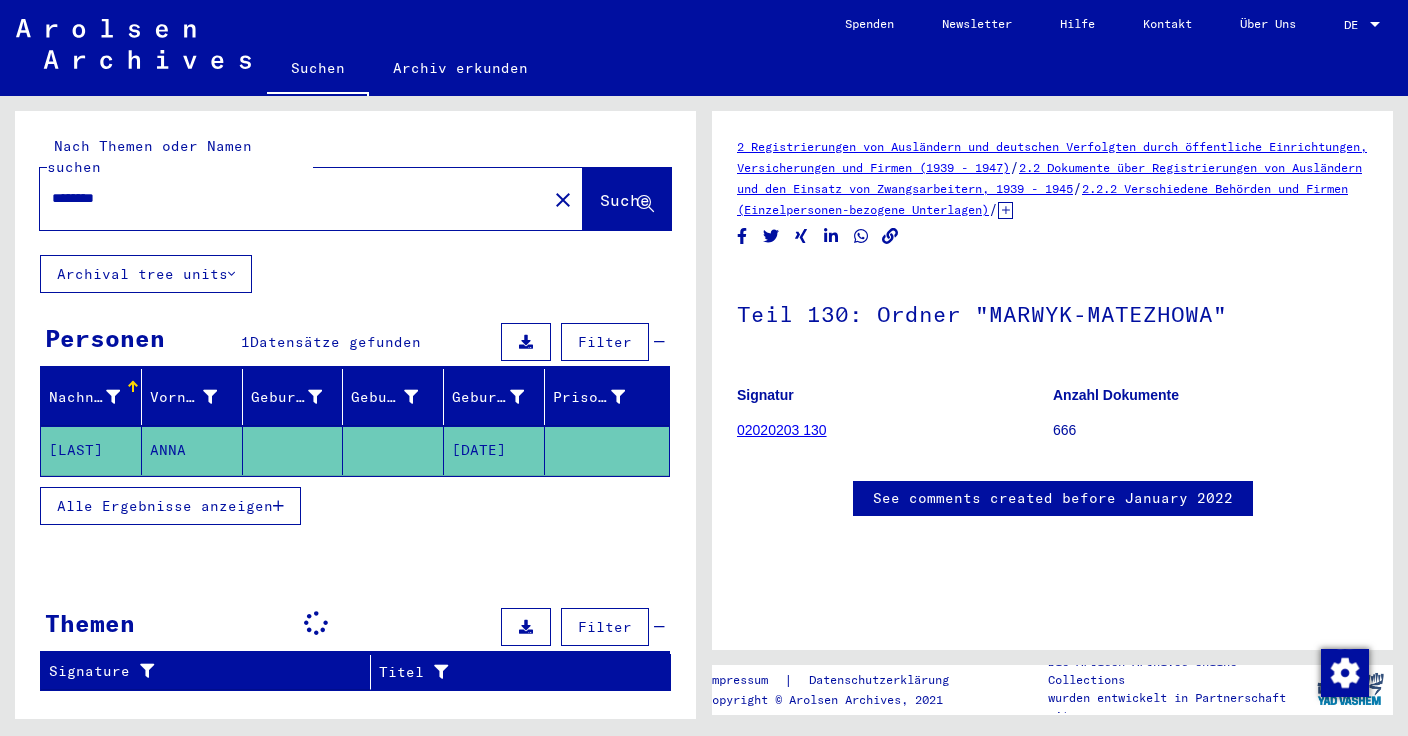 drag, startPoint x: 133, startPoint y: 171, endPoint x: 3, endPoint y: 141, distance: 133.41664 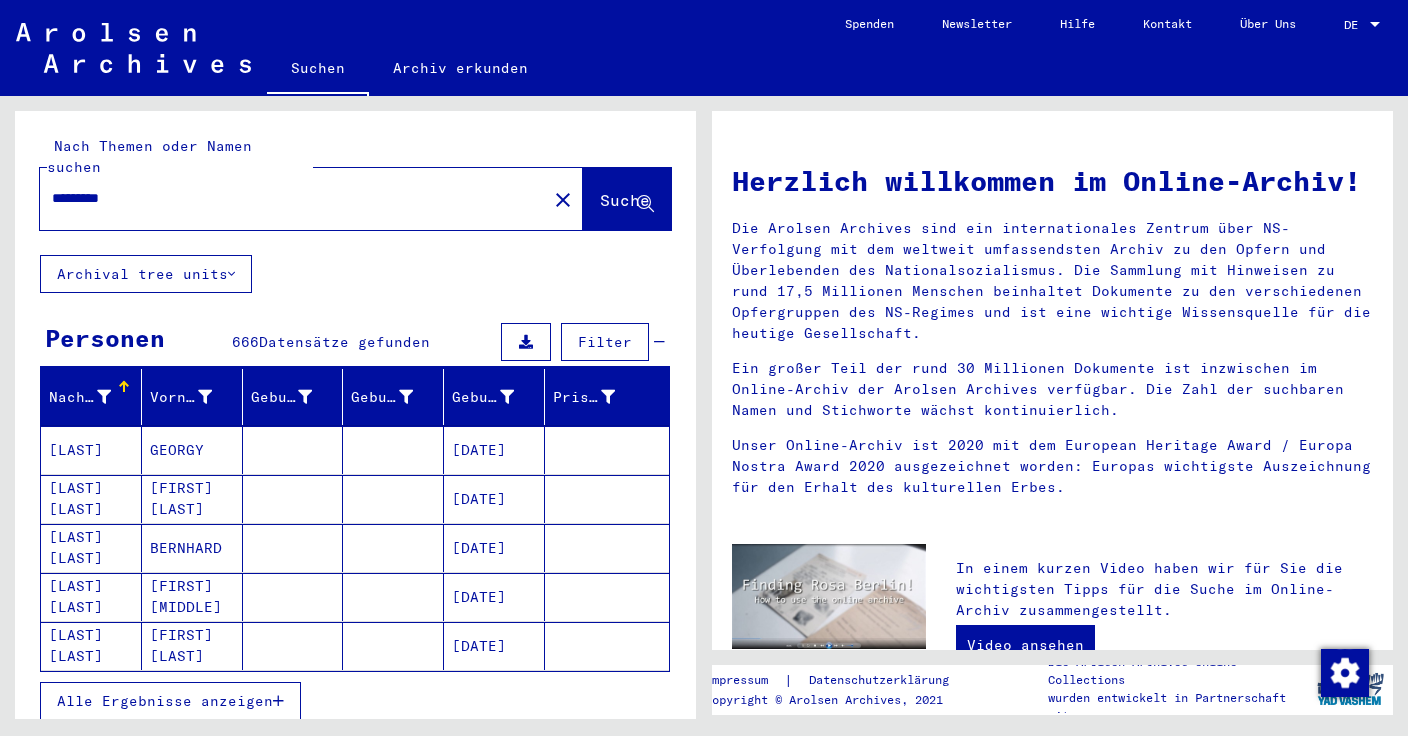 type on "*********" 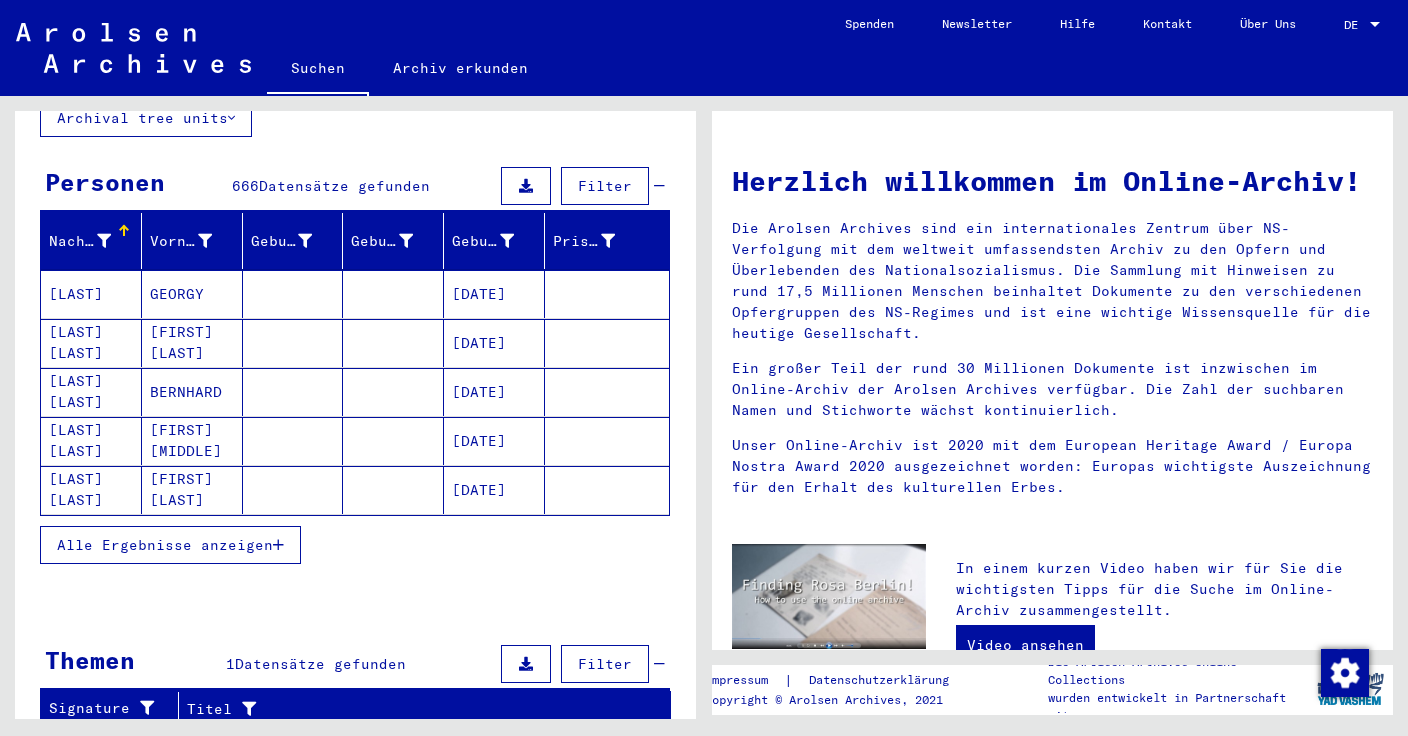 scroll, scrollTop: 285, scrollLeft: 0, axis: vertical 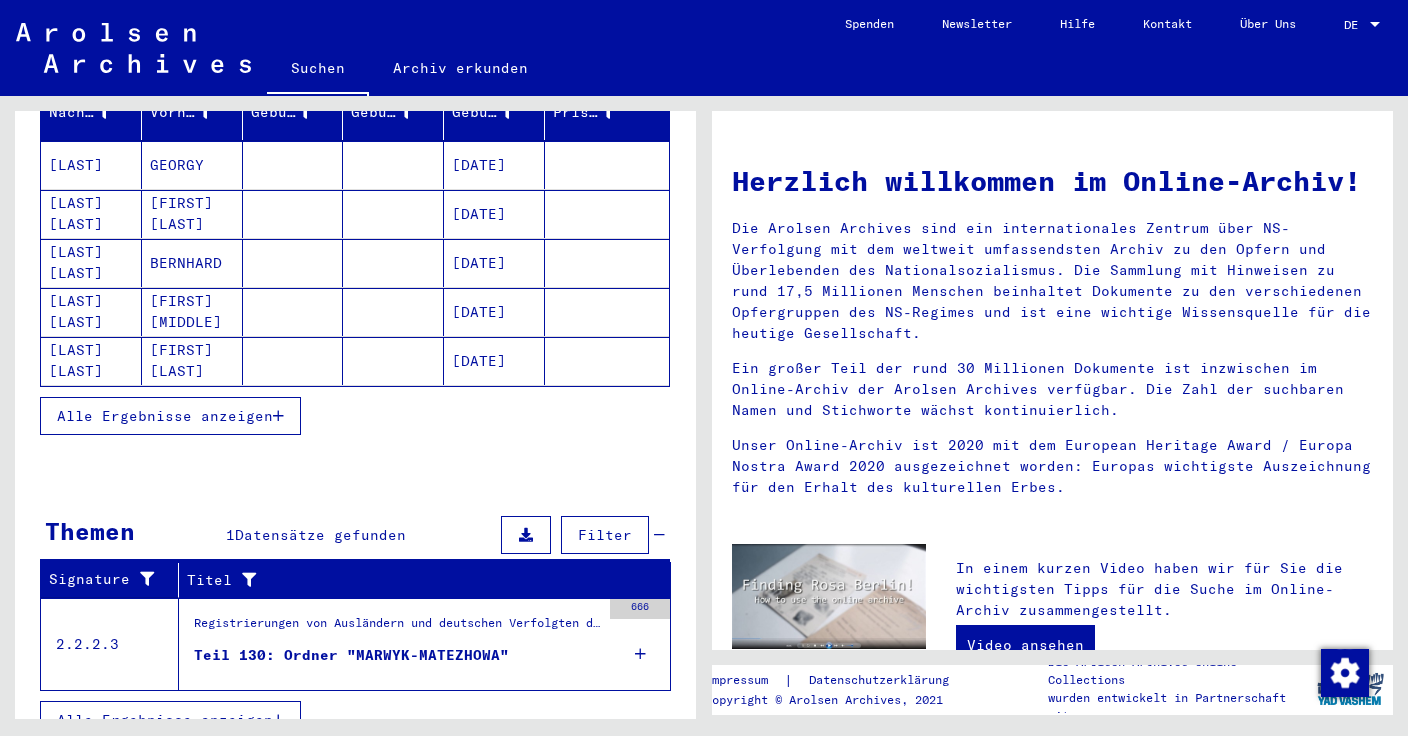 click at bounding box center [640, 654] 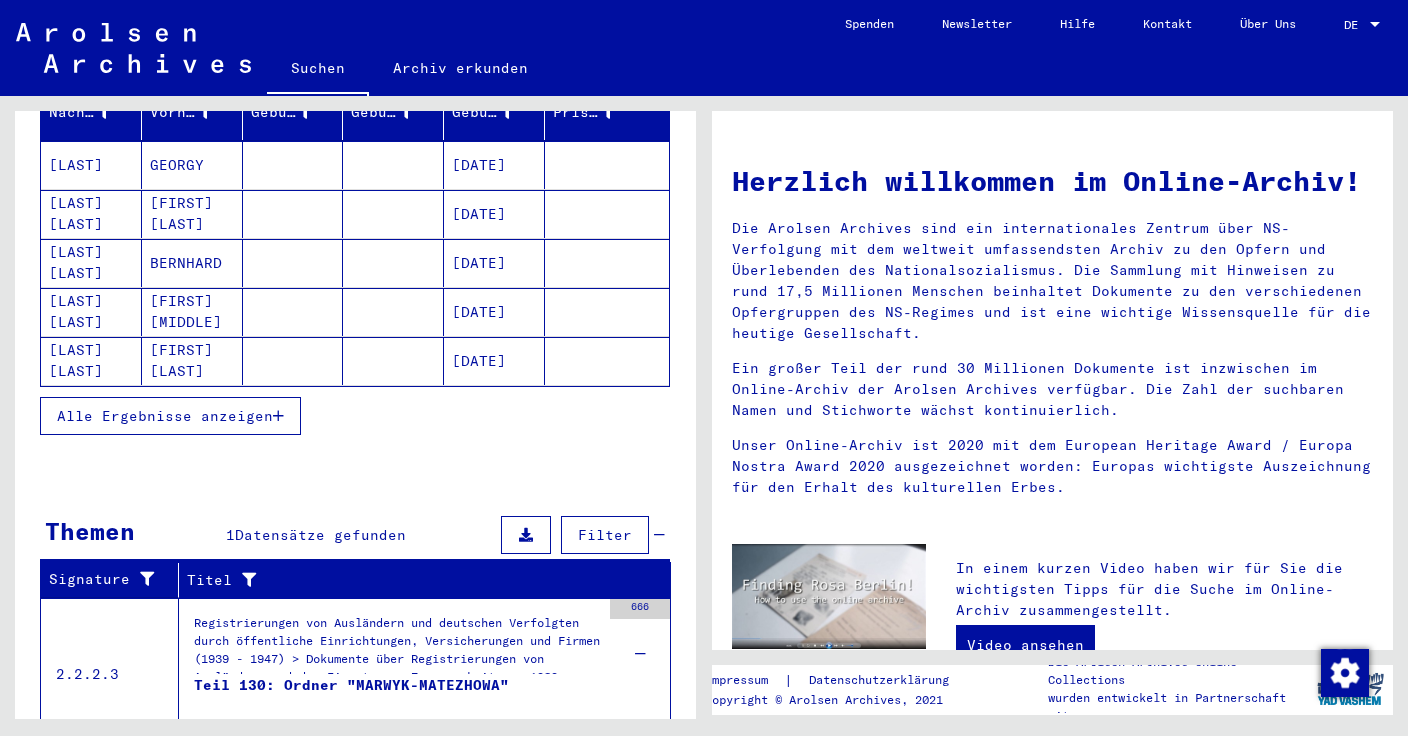 scroll, scrollTop: 345, scrollLeft: 0, axis: vertical 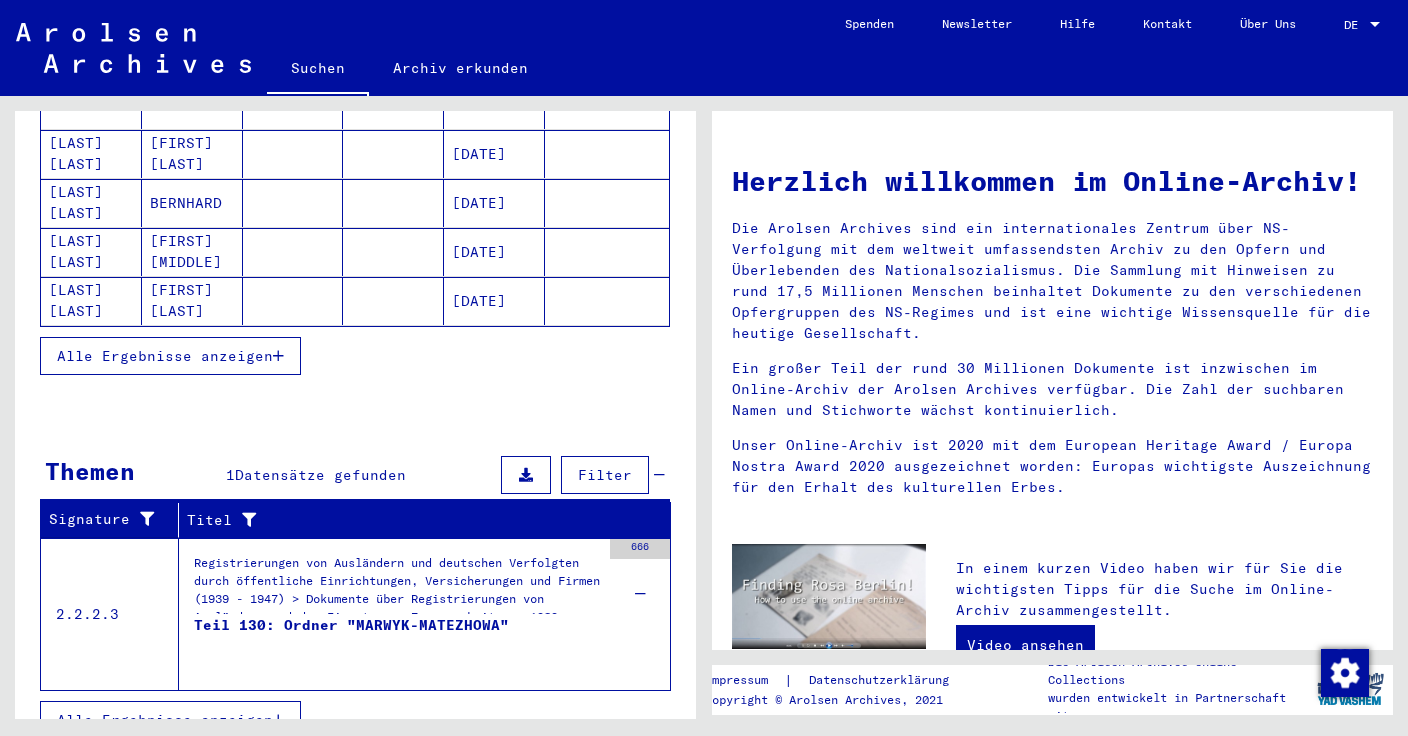 click on "Teil 130: Ordner "MARWYK-MATEZHOWA"" at bounding box center (351, 645) 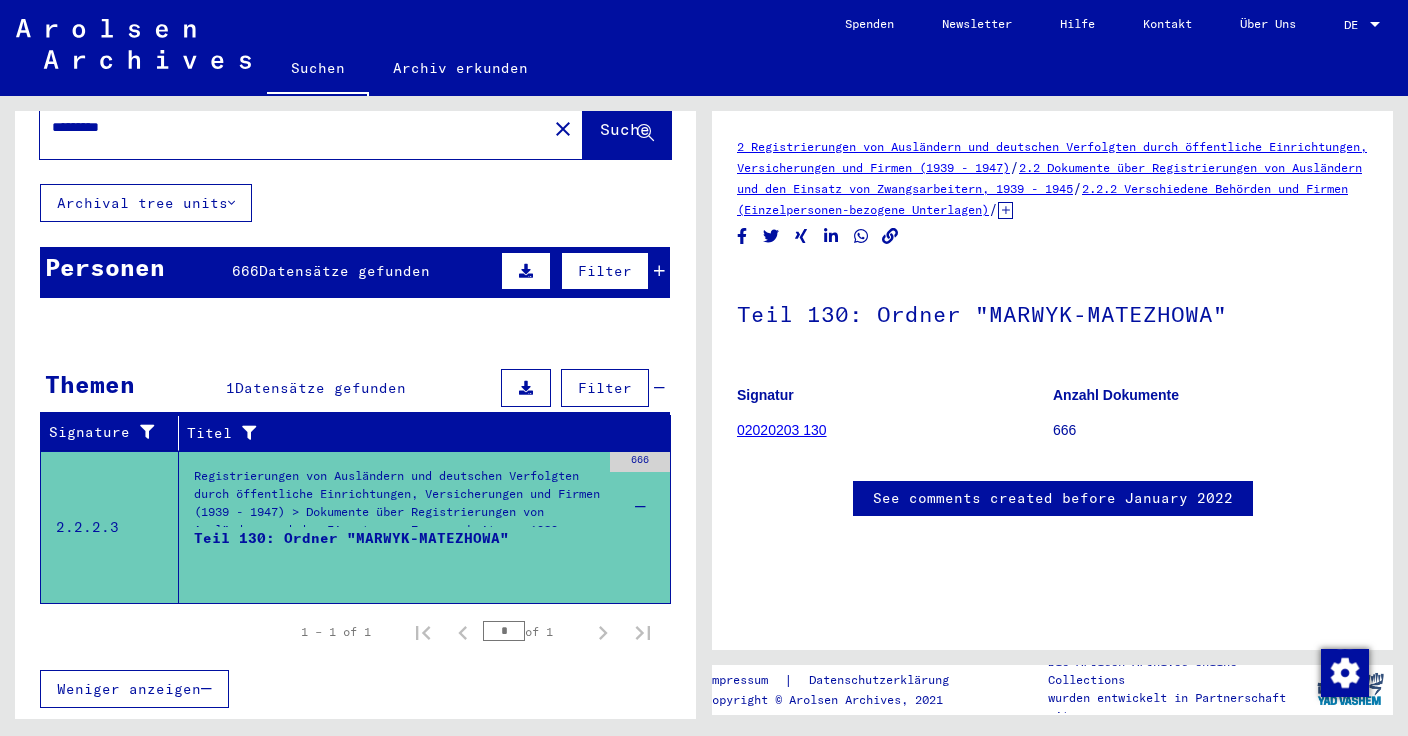 scroll, scrollTop: 44, scrollLeft: 0, axis: vertical 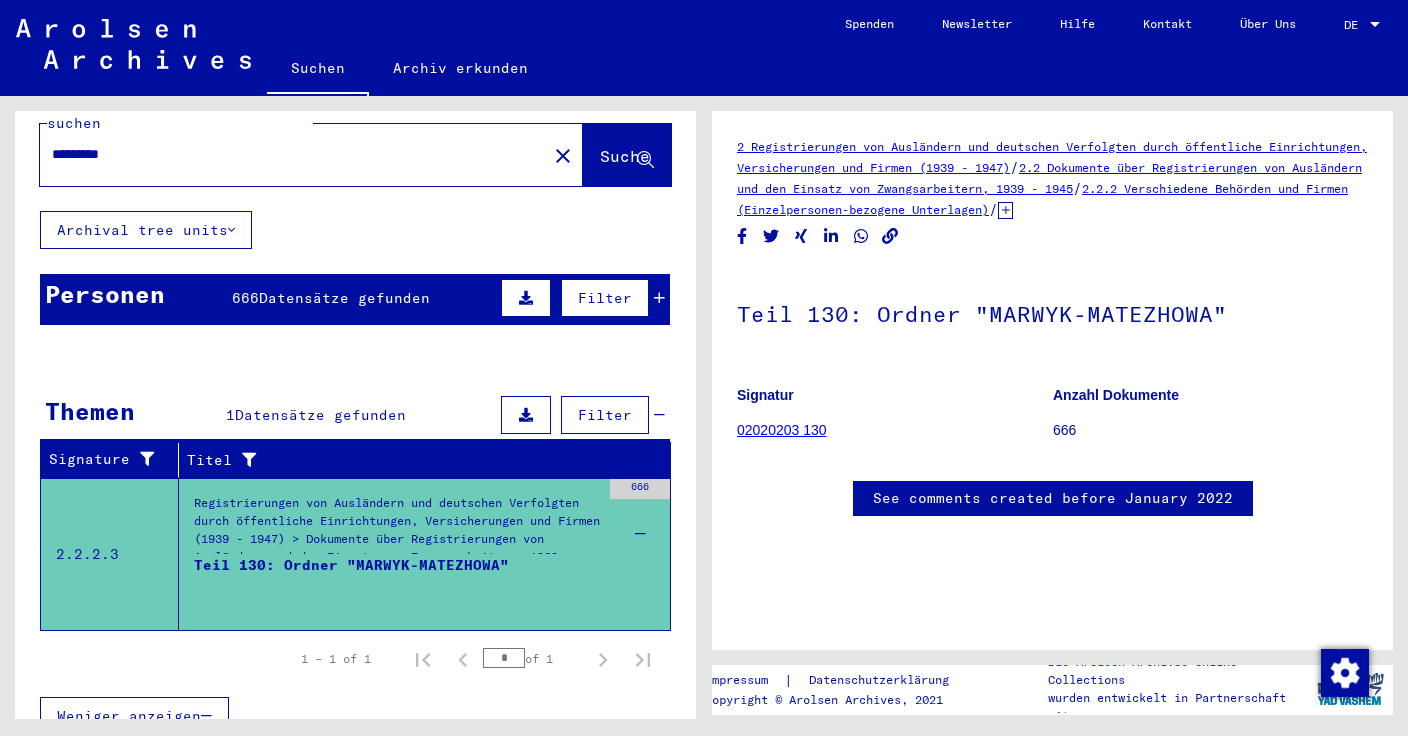 click 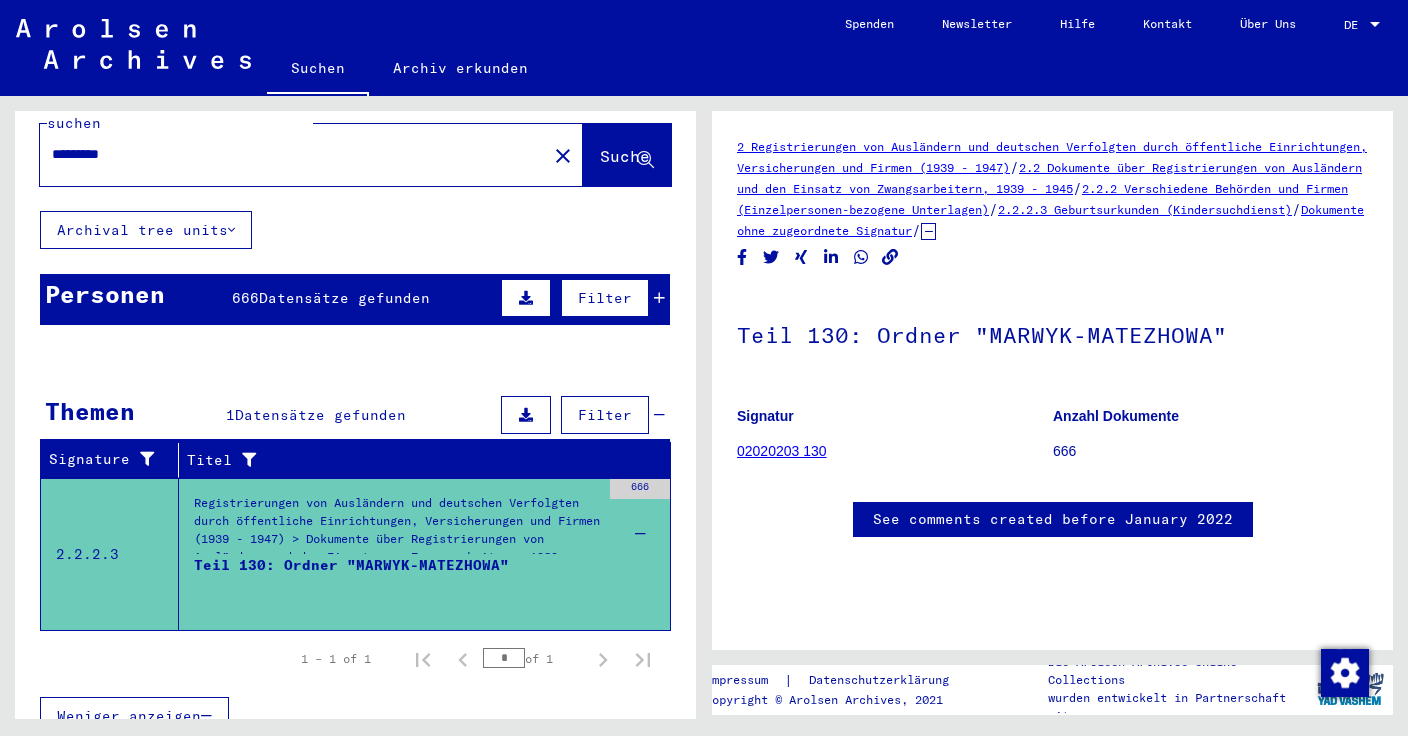click on "Nach Themen oder Namen suchen ********* close  Suche" 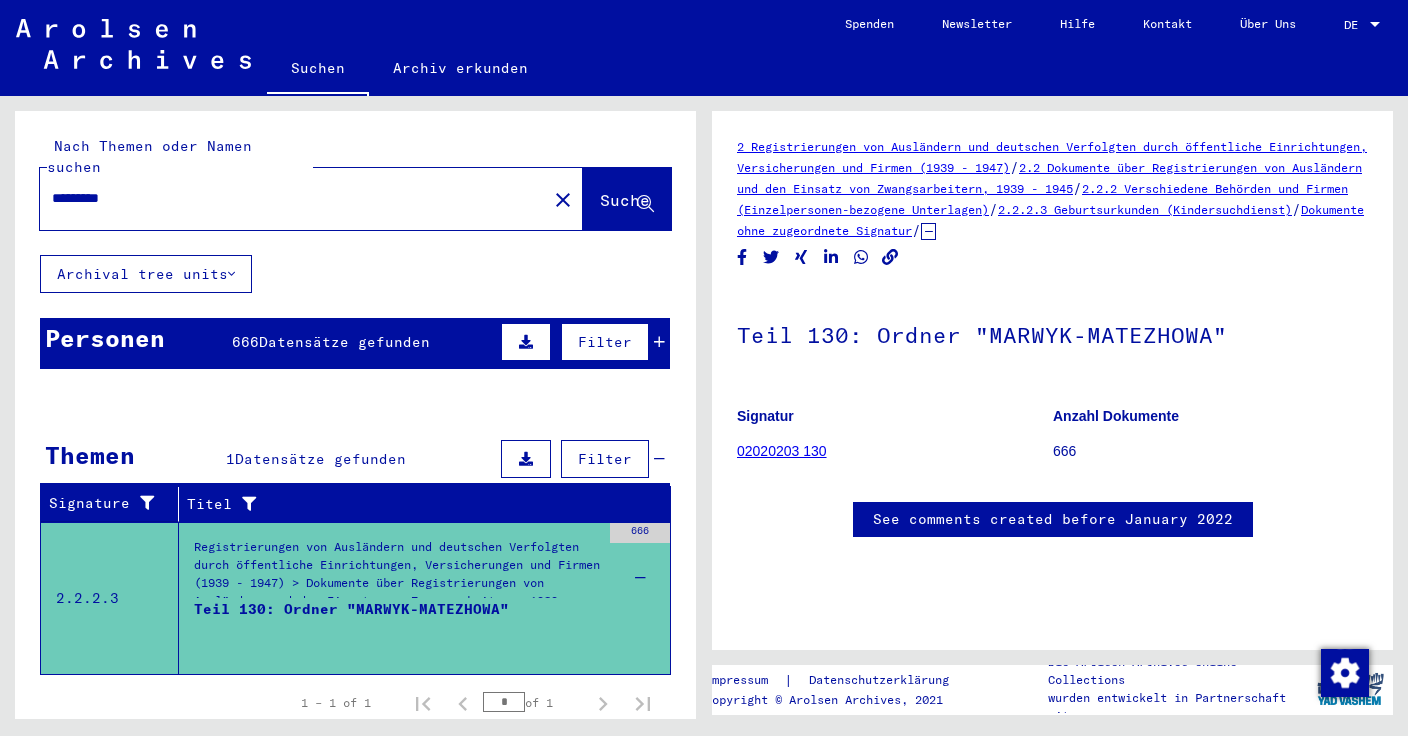 click at bounding box center (607, 500) 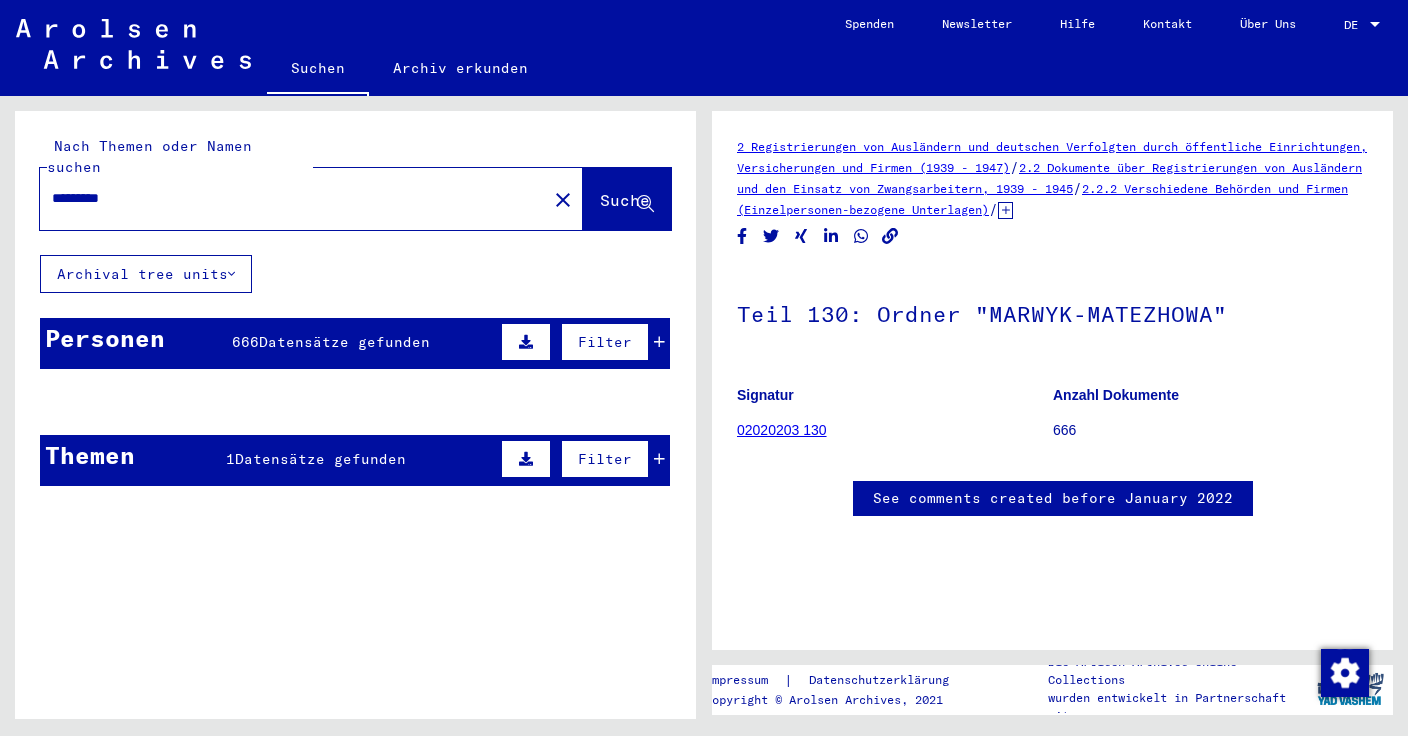 click at bounding box center (659, 342) 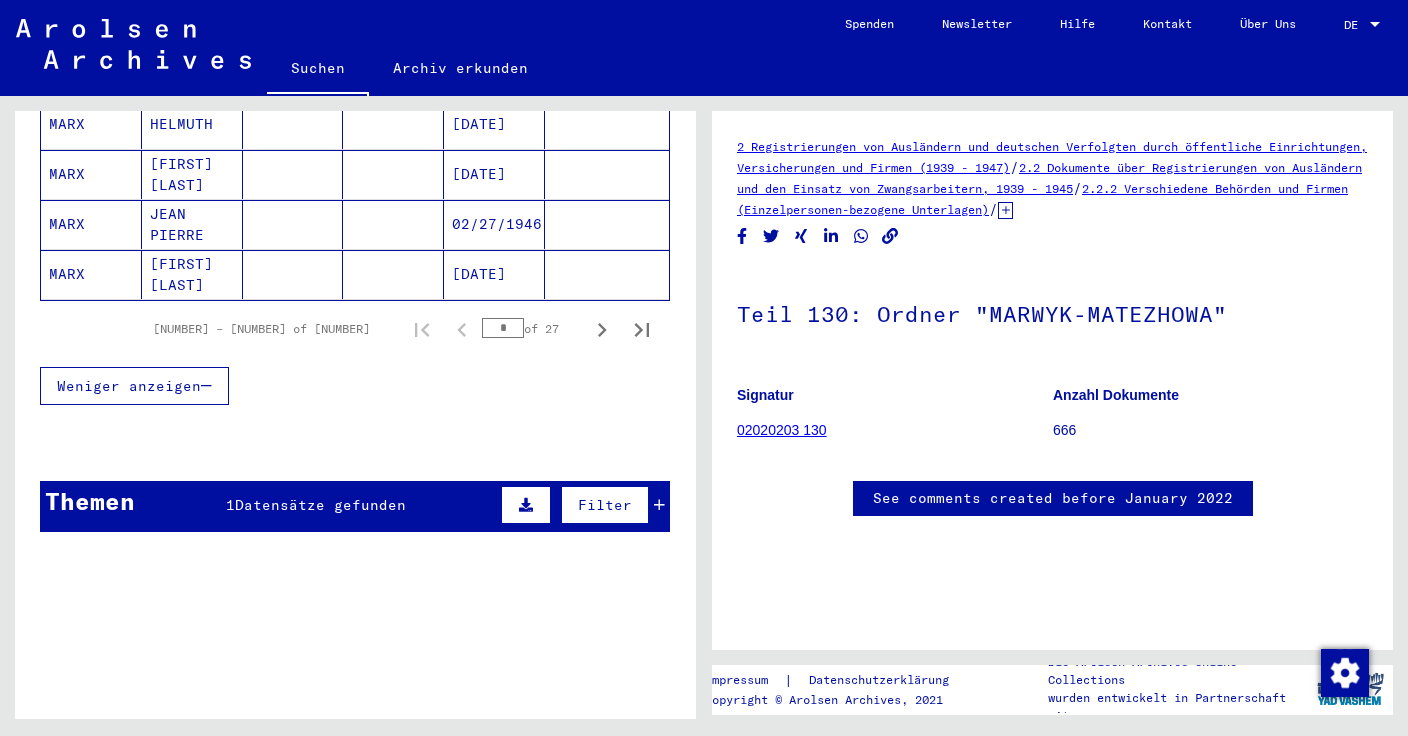 scroll, scrollTop: 1325, scrollLeft: 0, axis: vertical 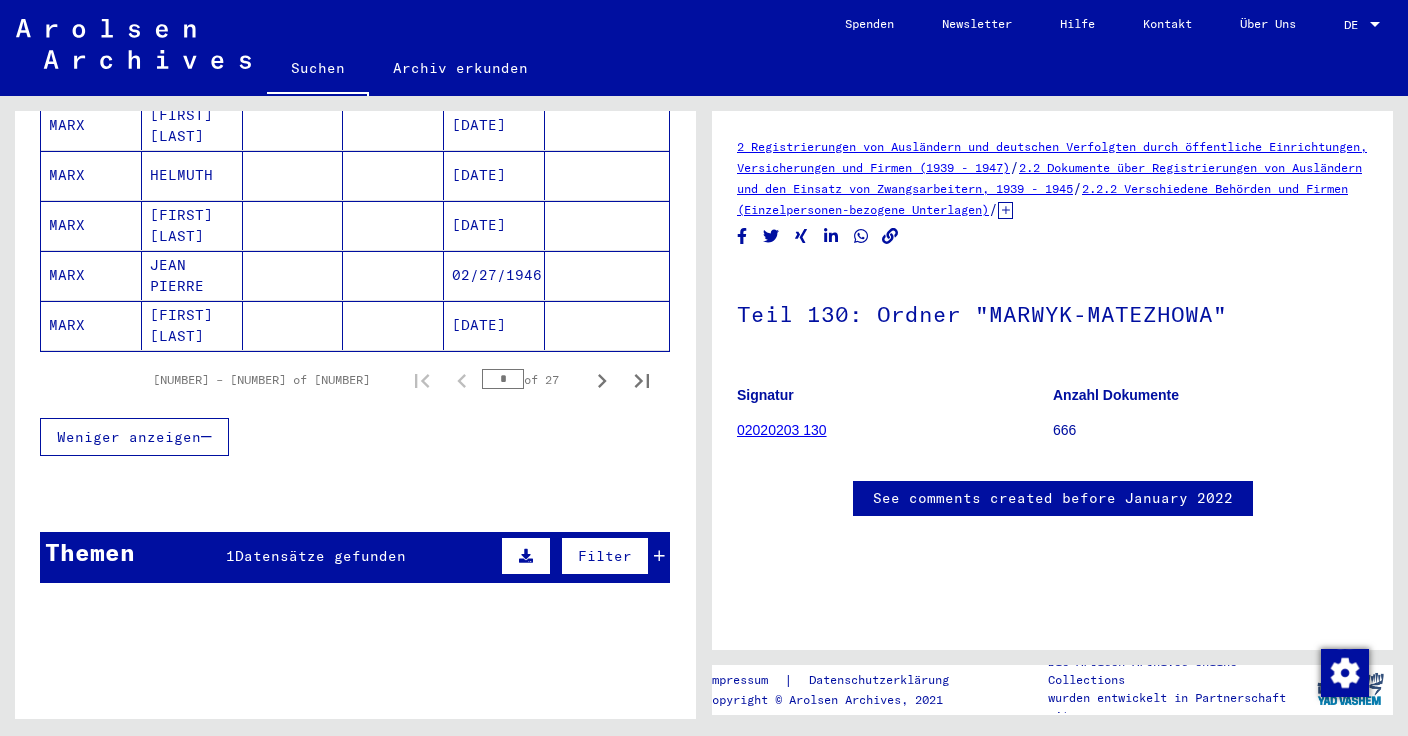 drag, startPoint x: 501, startPoint y: 330, endPoint x: 470, endPoint y: 330, distance: 31 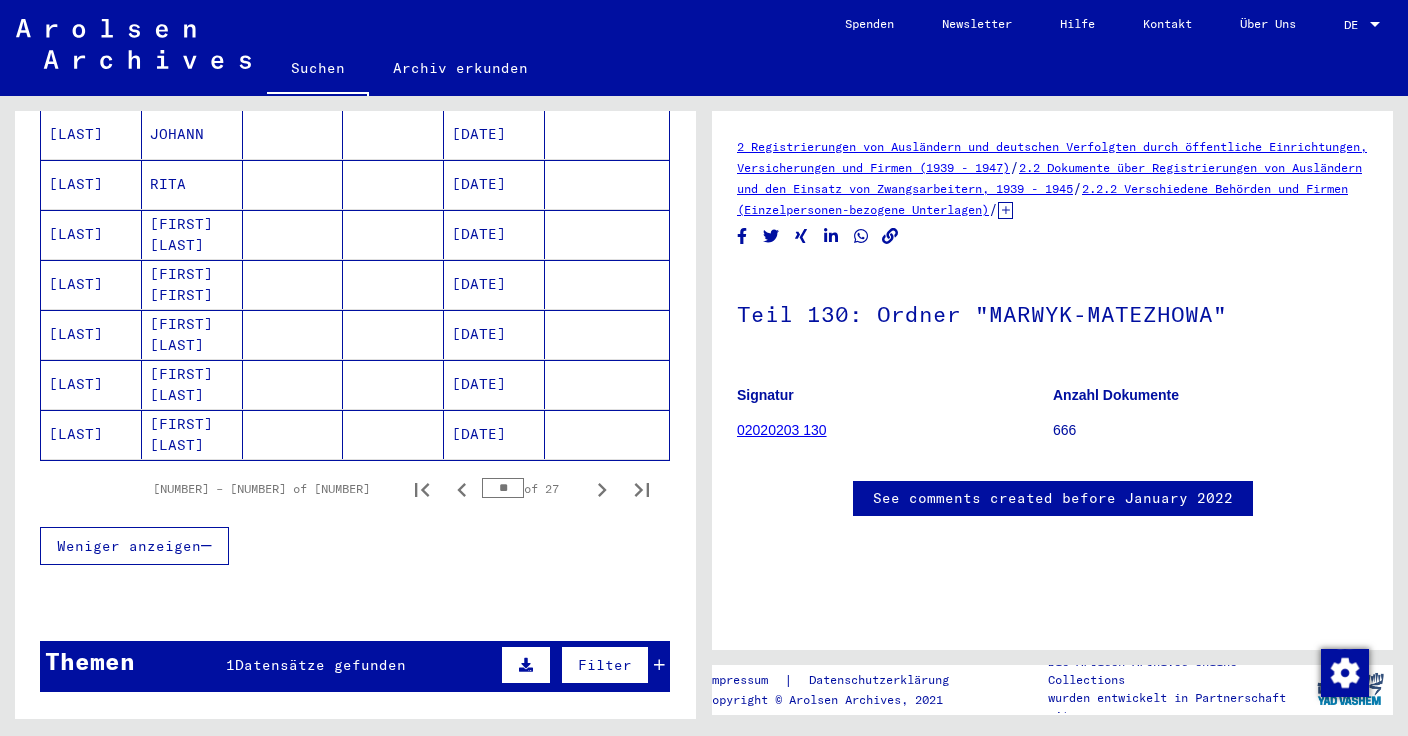 scroll, scrollTop: 1213, scrollLeft: 0, axis: vertical 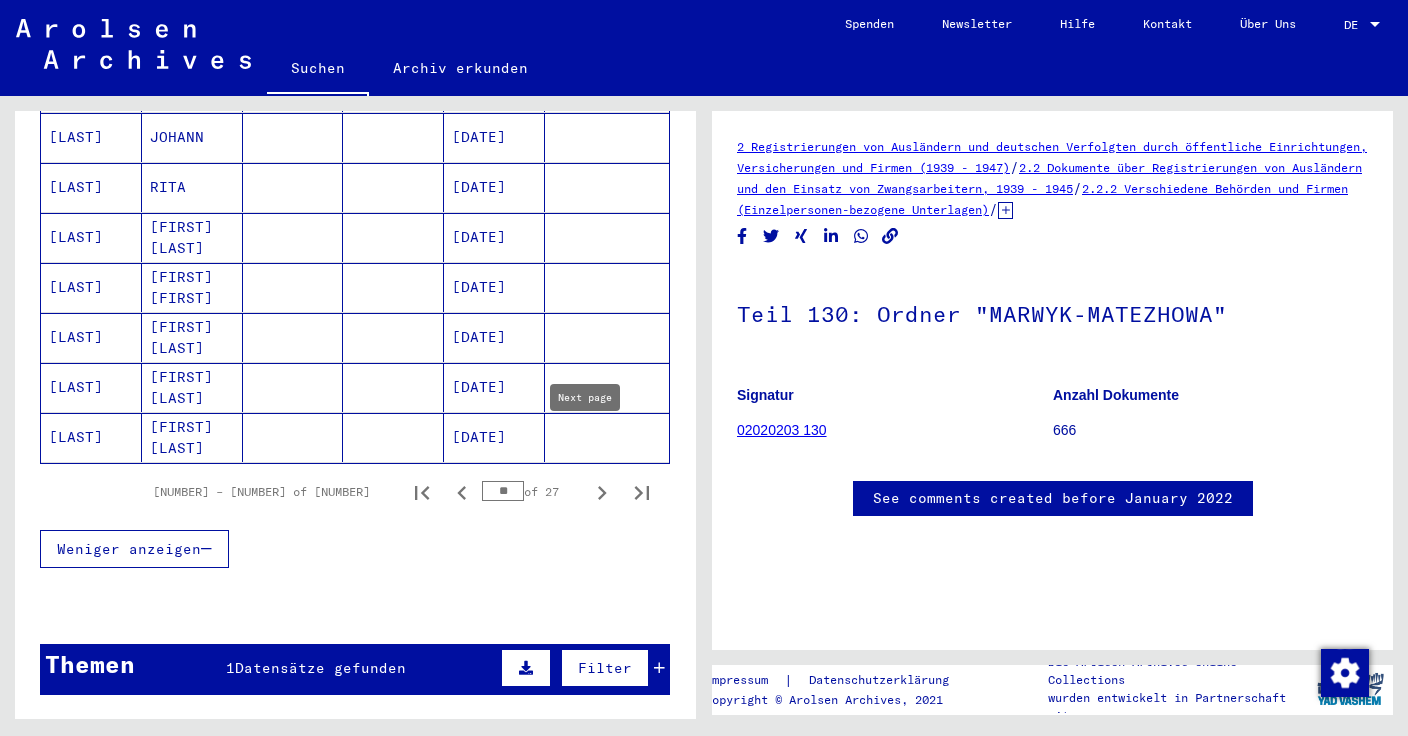 click 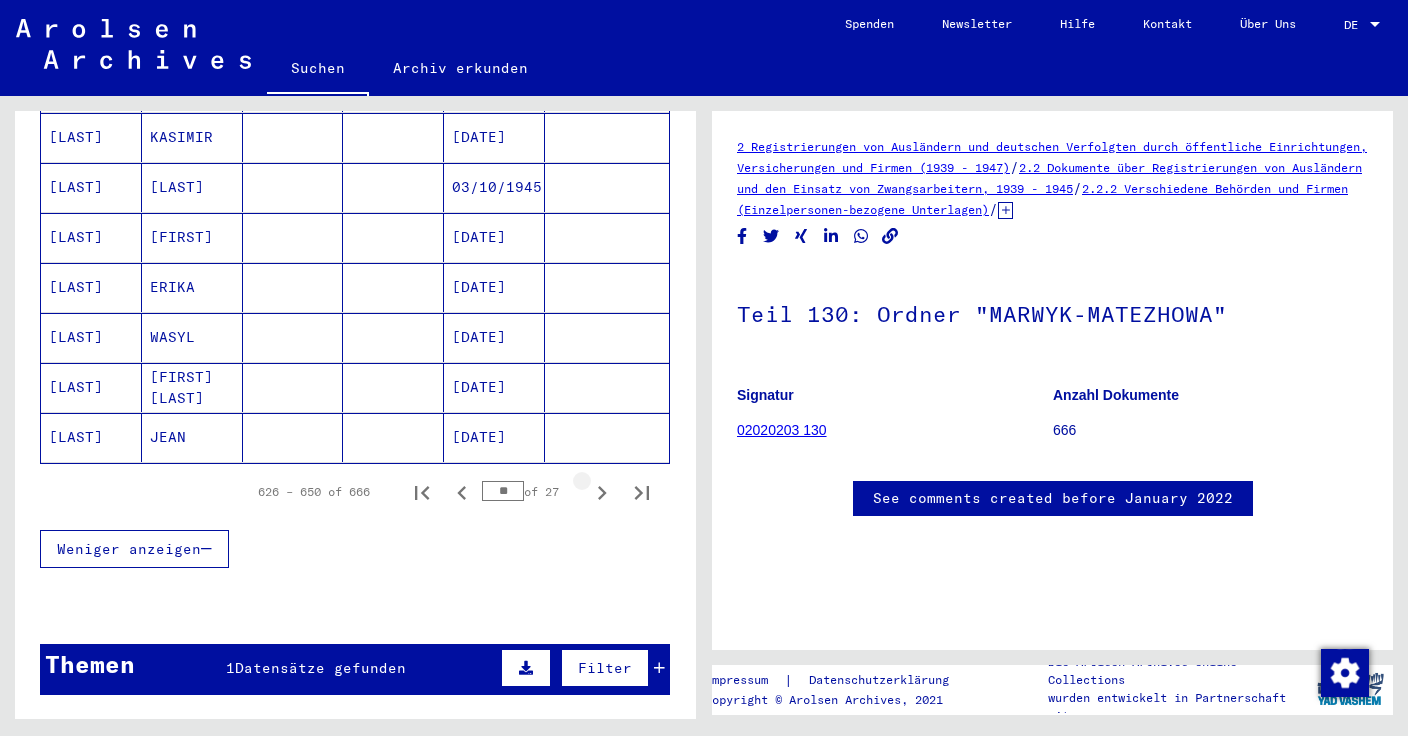 click 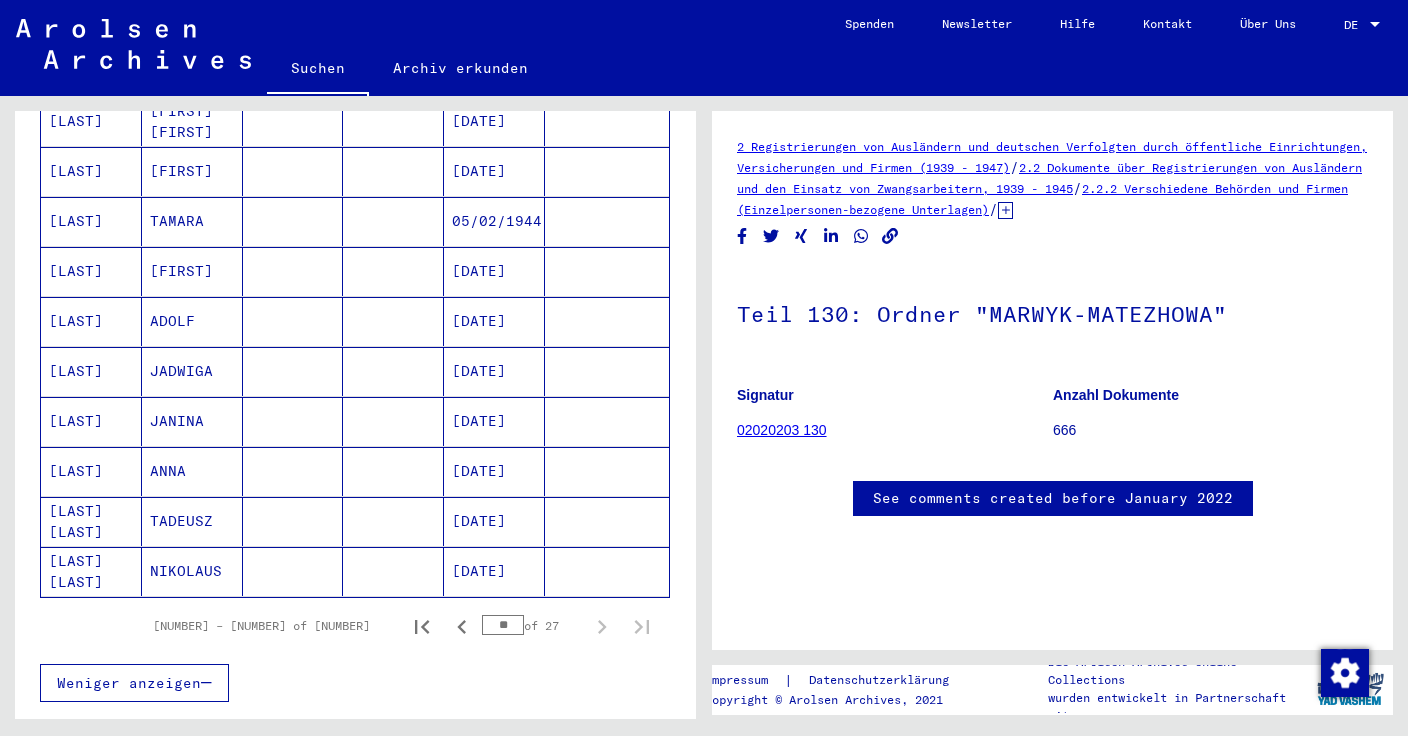 scroll, scrollTop: 636, scrollLeft: 0, axis: vertical 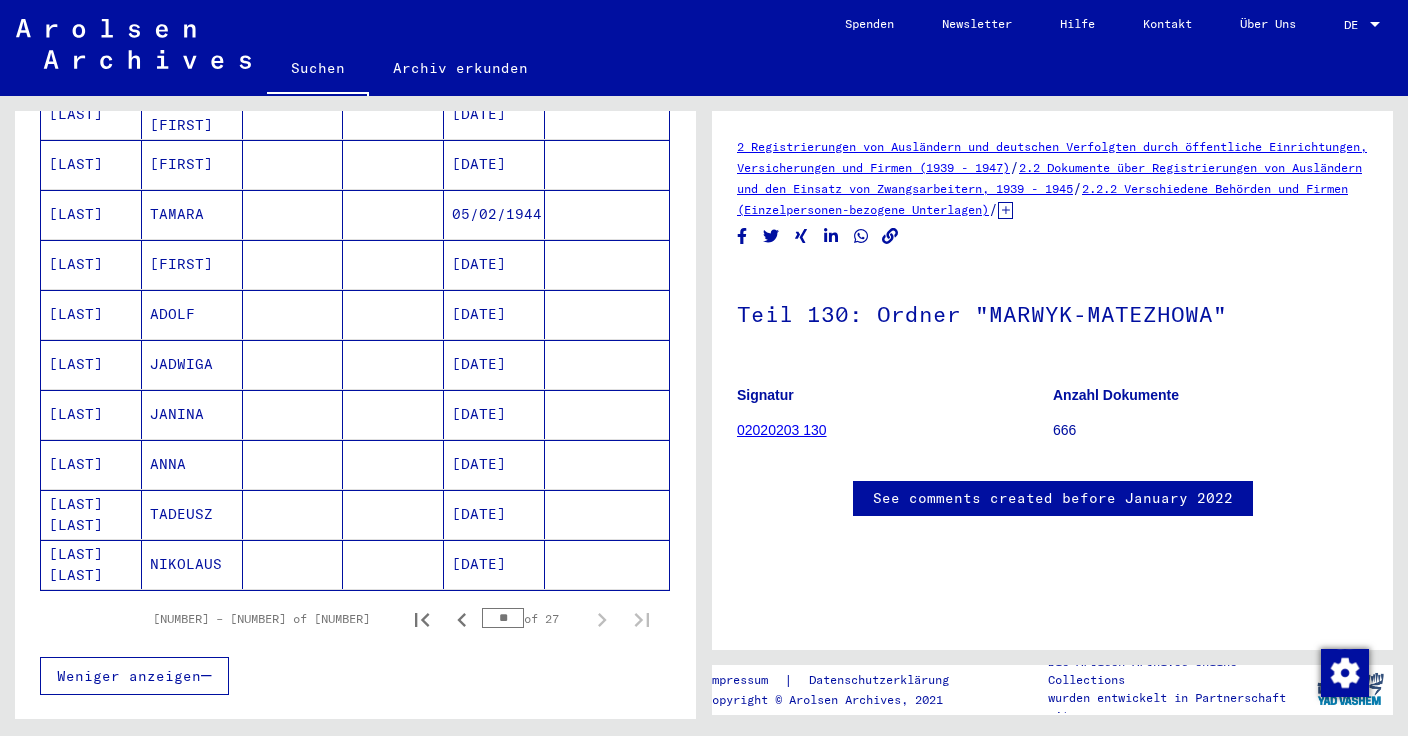 click on "[LAST]" at bounding box center (91, 464) 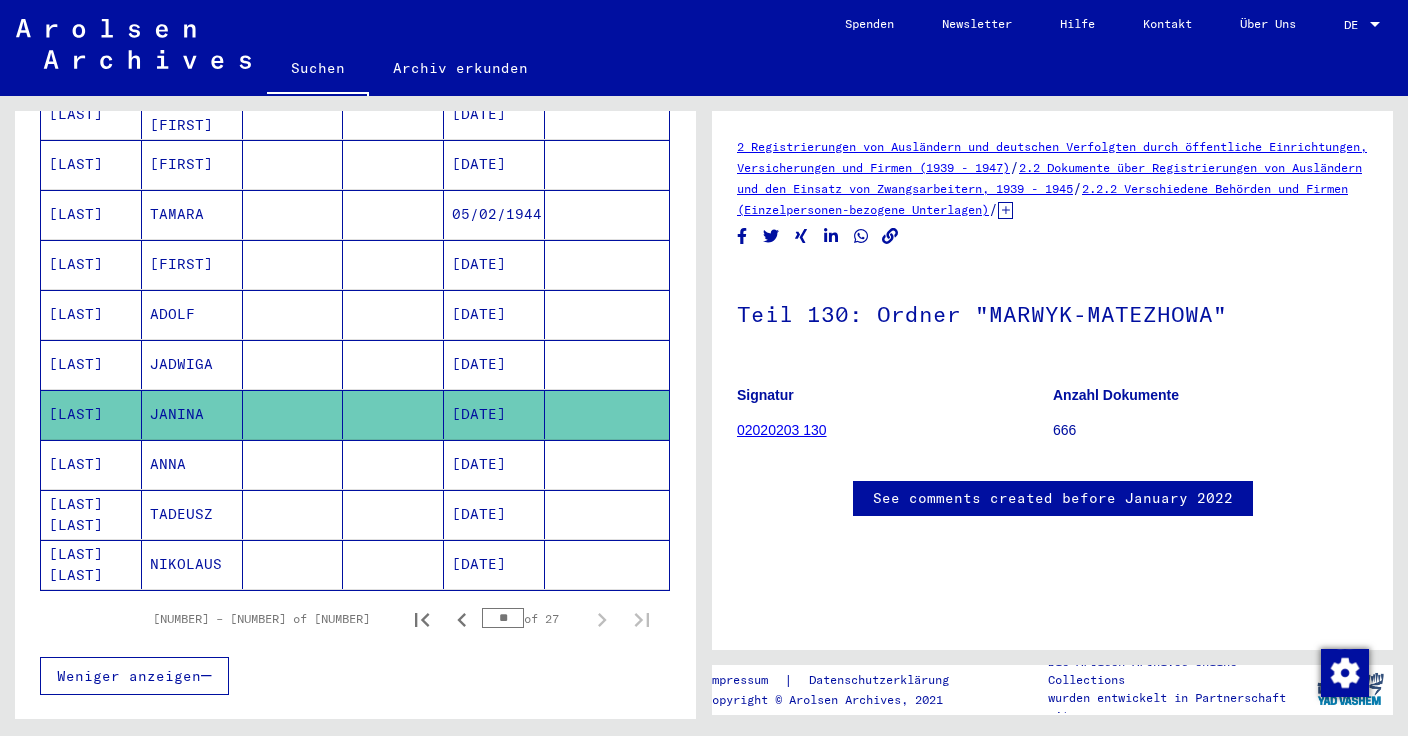 click 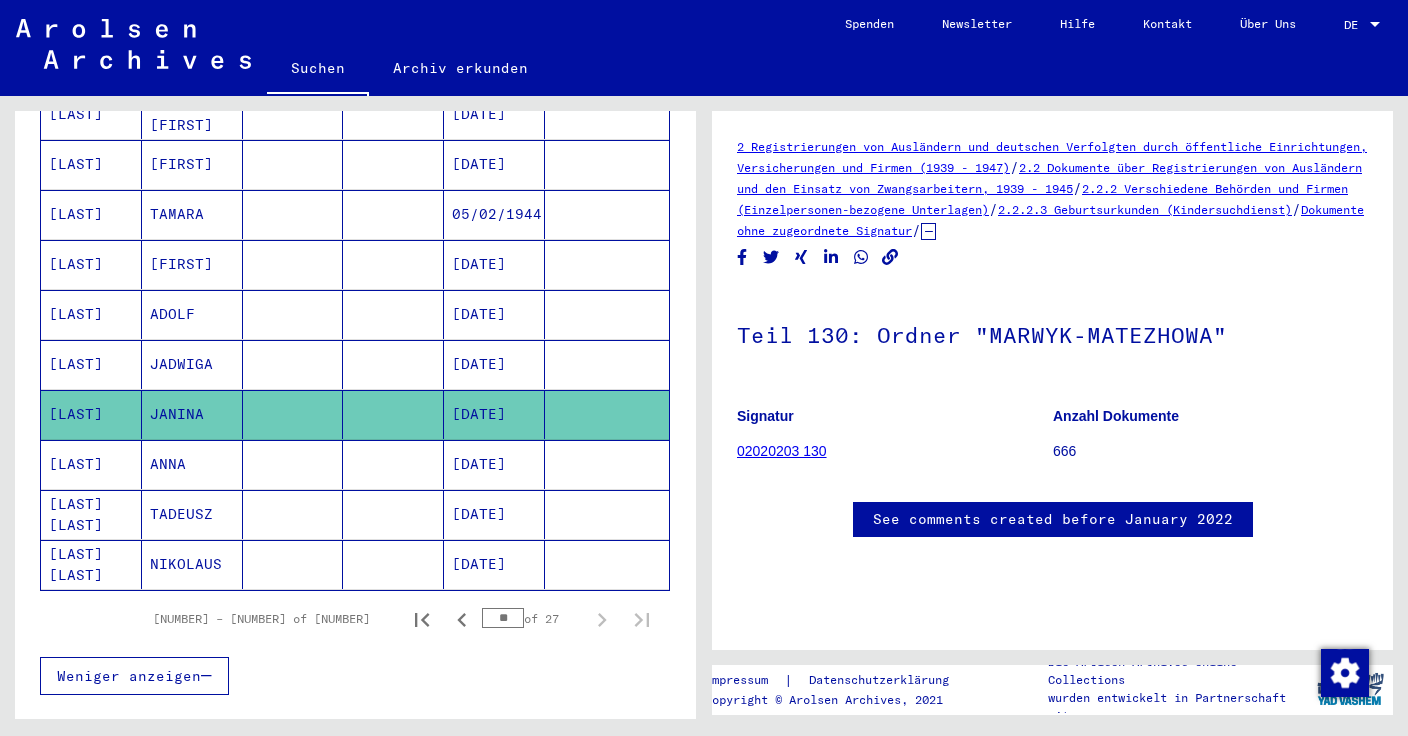 click on "2.2.2.3 Geburtsurkunden (Kindersuchdienst)" 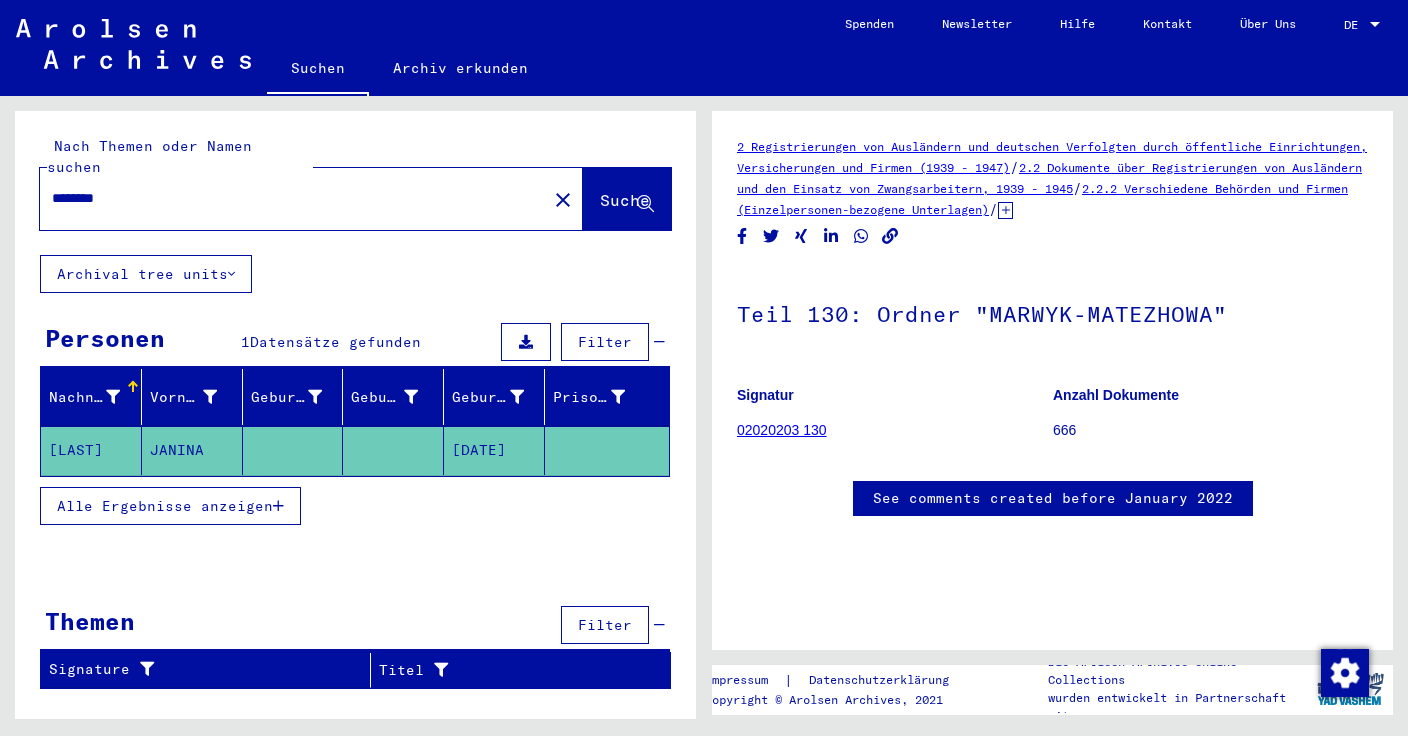 drag, startPoint x: 127, startPoint y: 179, endPoint x: 29, endPoint y: 167, distance: 98.731964 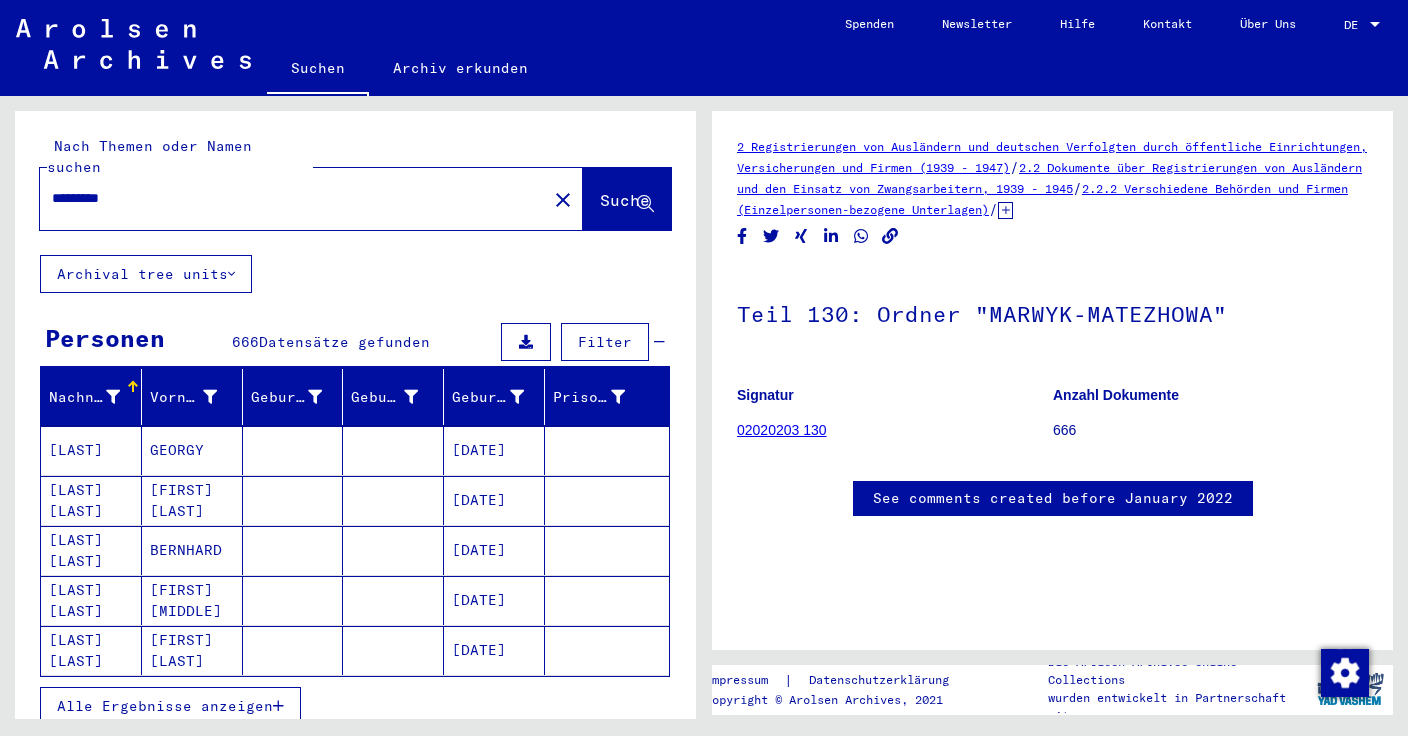 click on "*********" at bounding box center [293, 198] 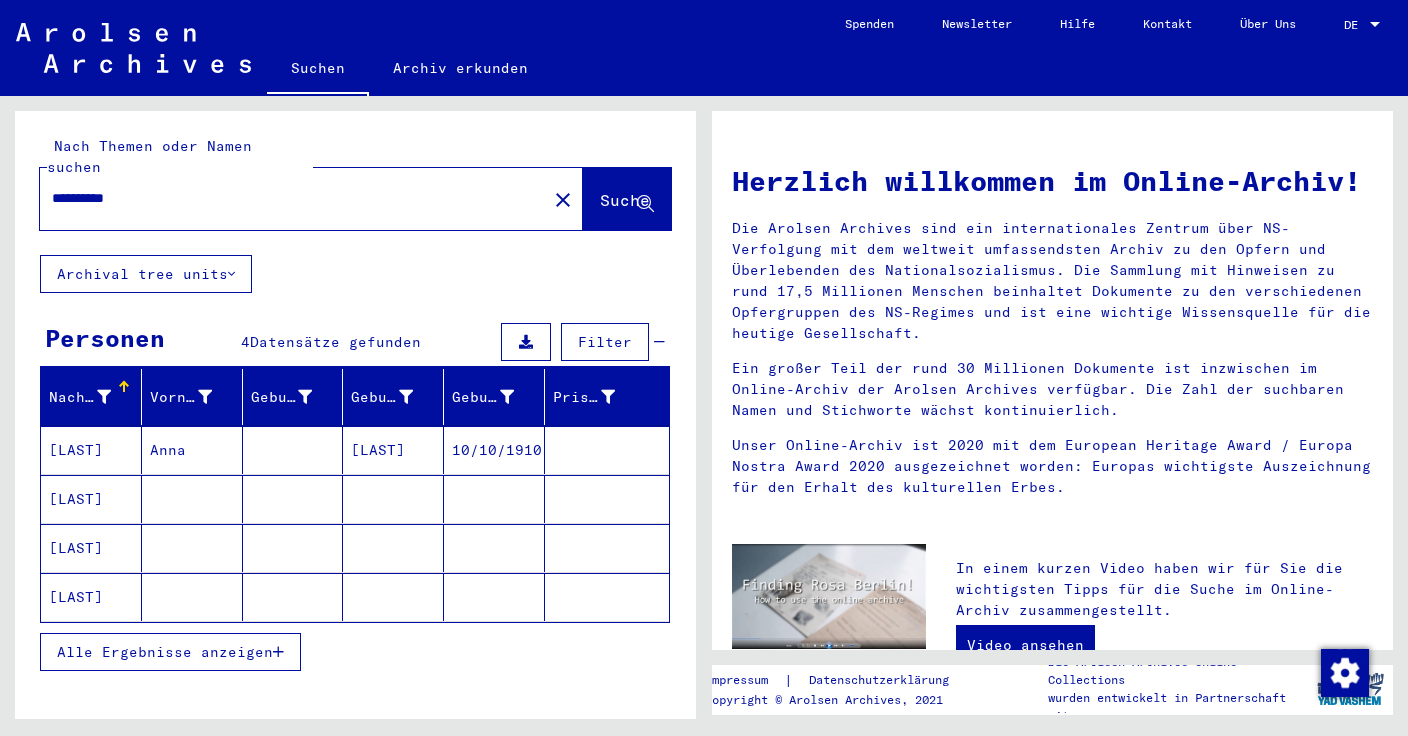 click on "[LAST]" at bounding box center [91, 499] 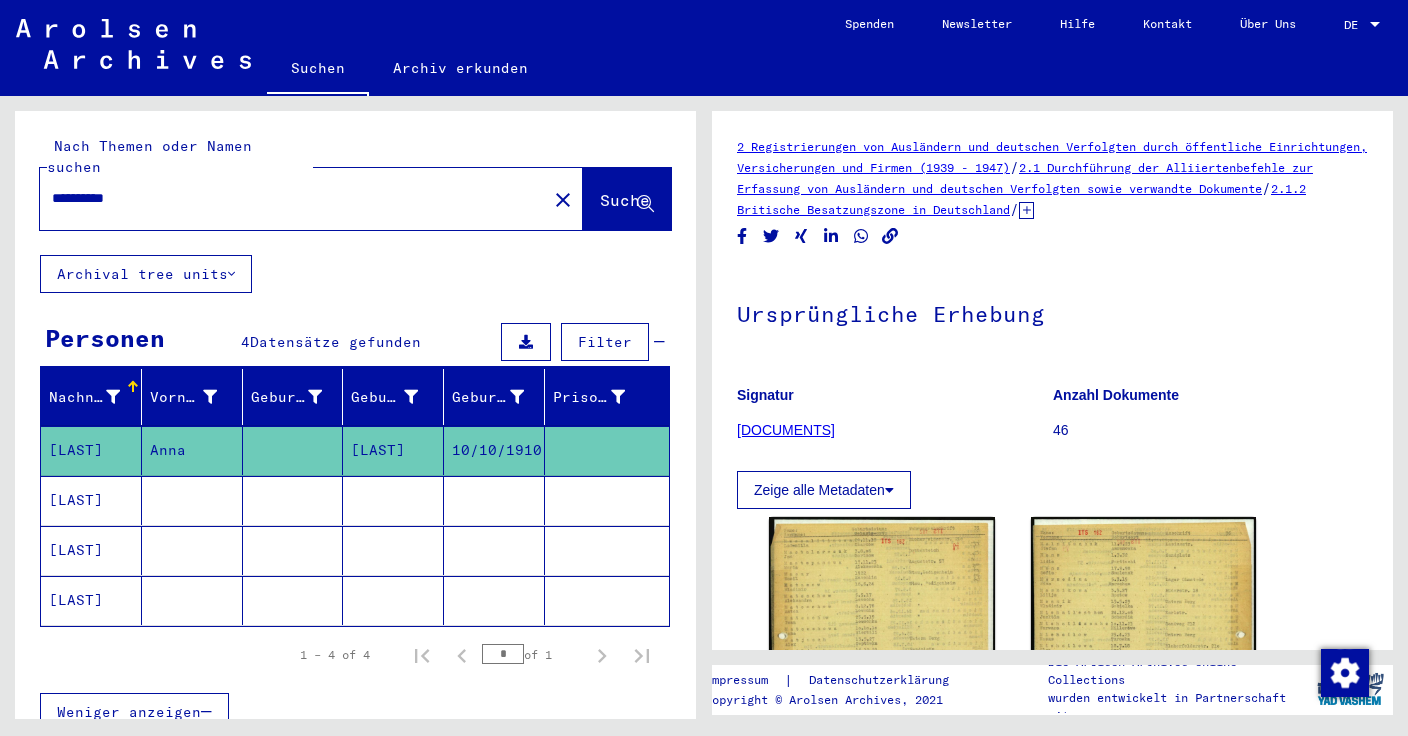 click 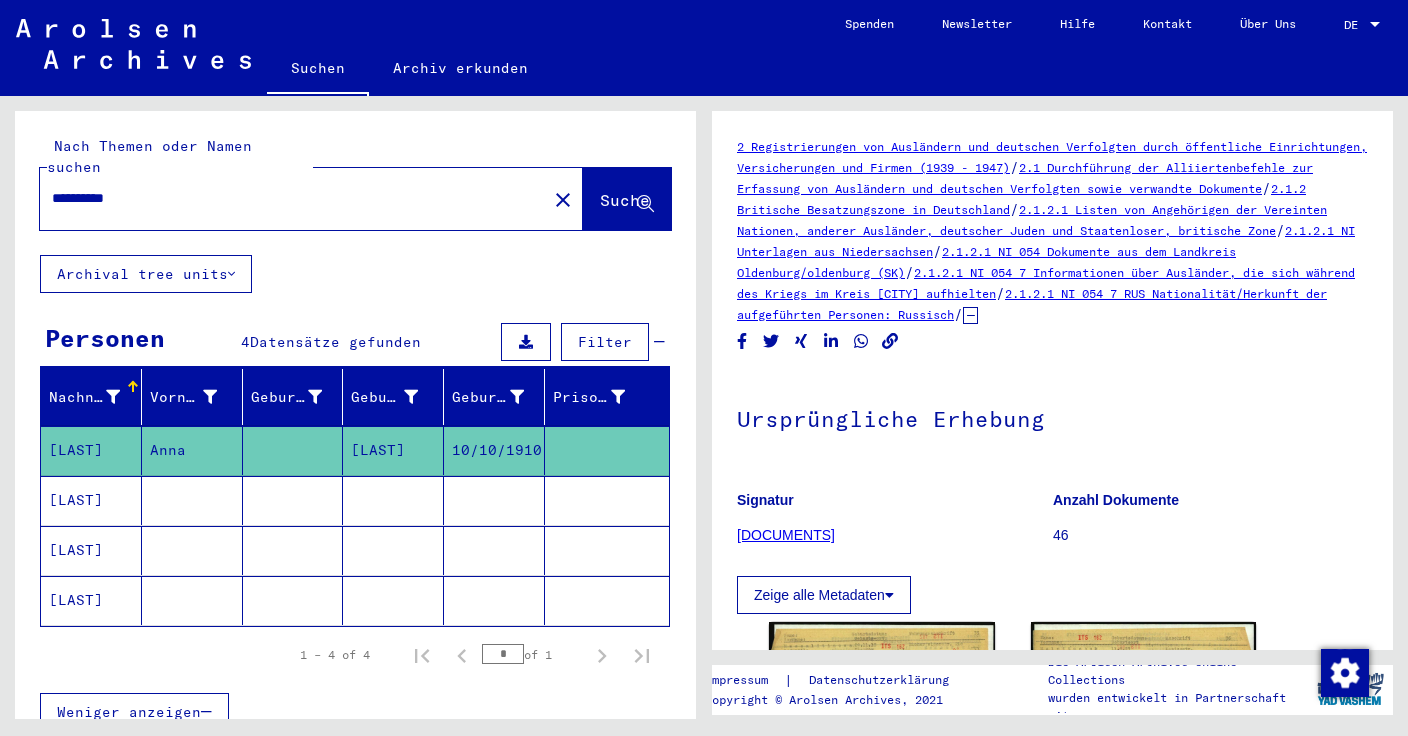 click on "[LAST]" at bounding box center (91, 550) 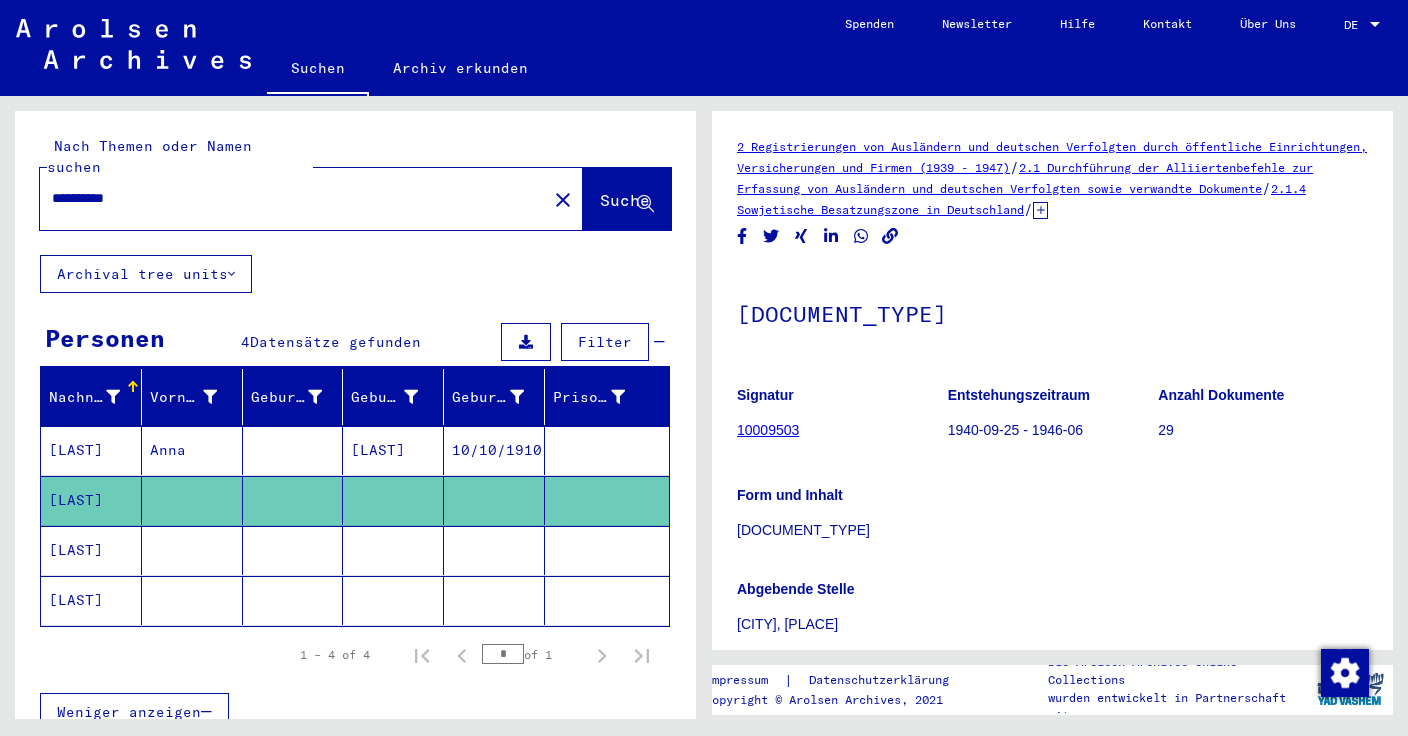 scroll, scrollTop: 55, scrollLeft: 0, axis: vertical 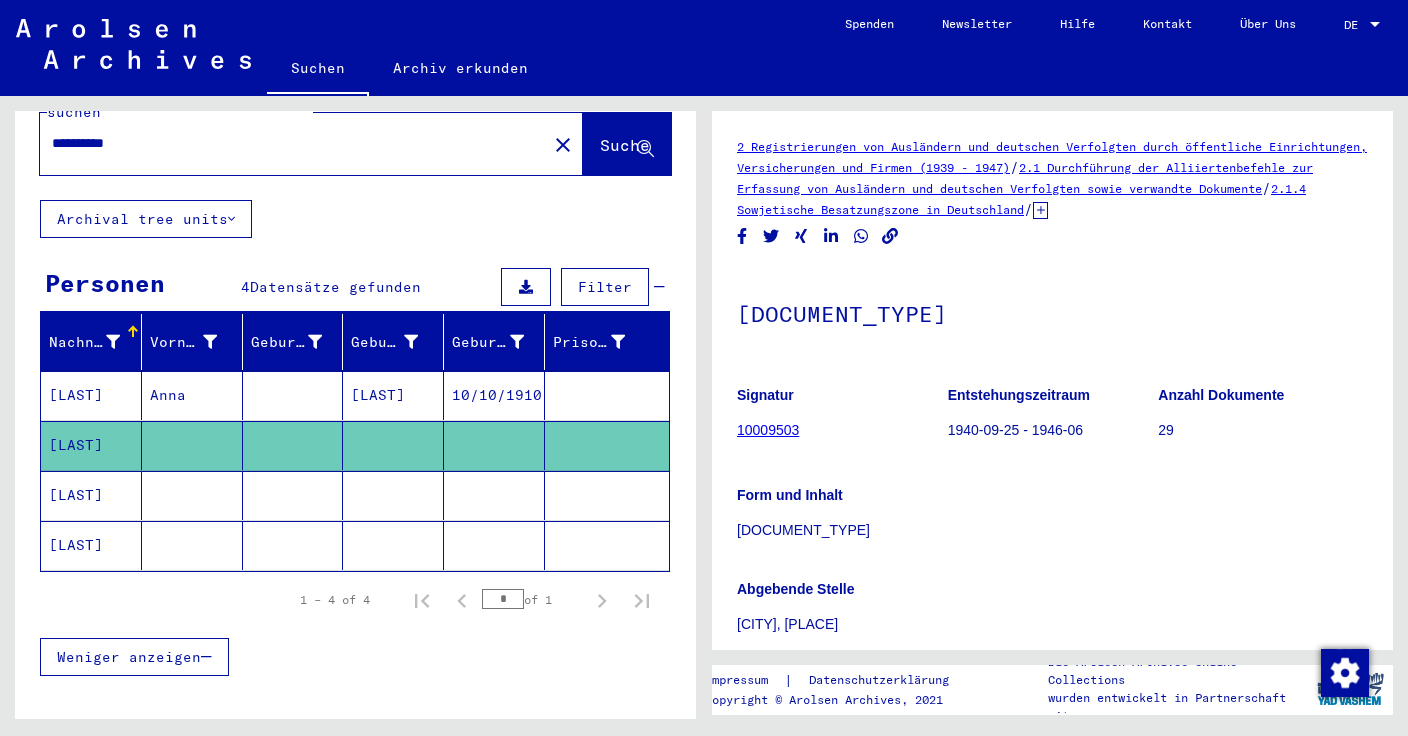 click on "[LAST]" at bounding box center [91, 545] 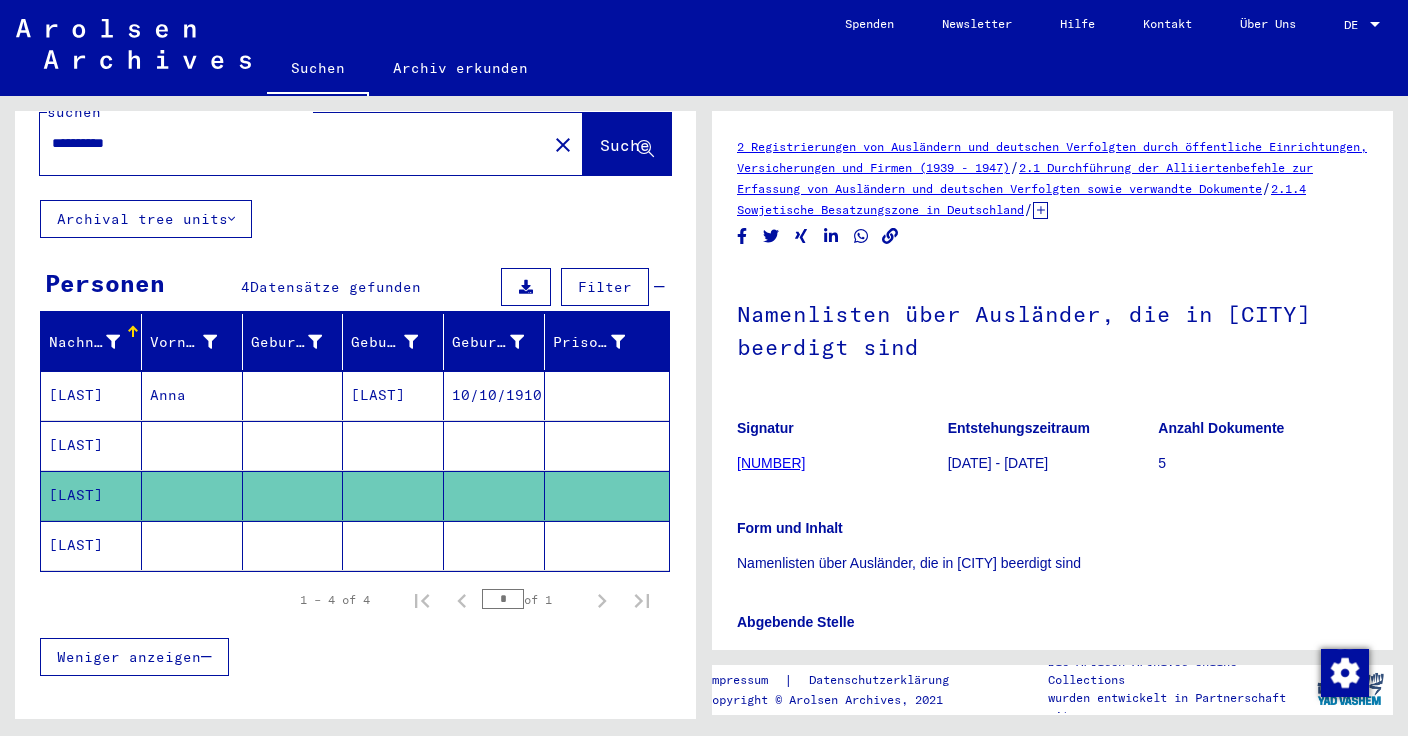 click on "[LAST]" 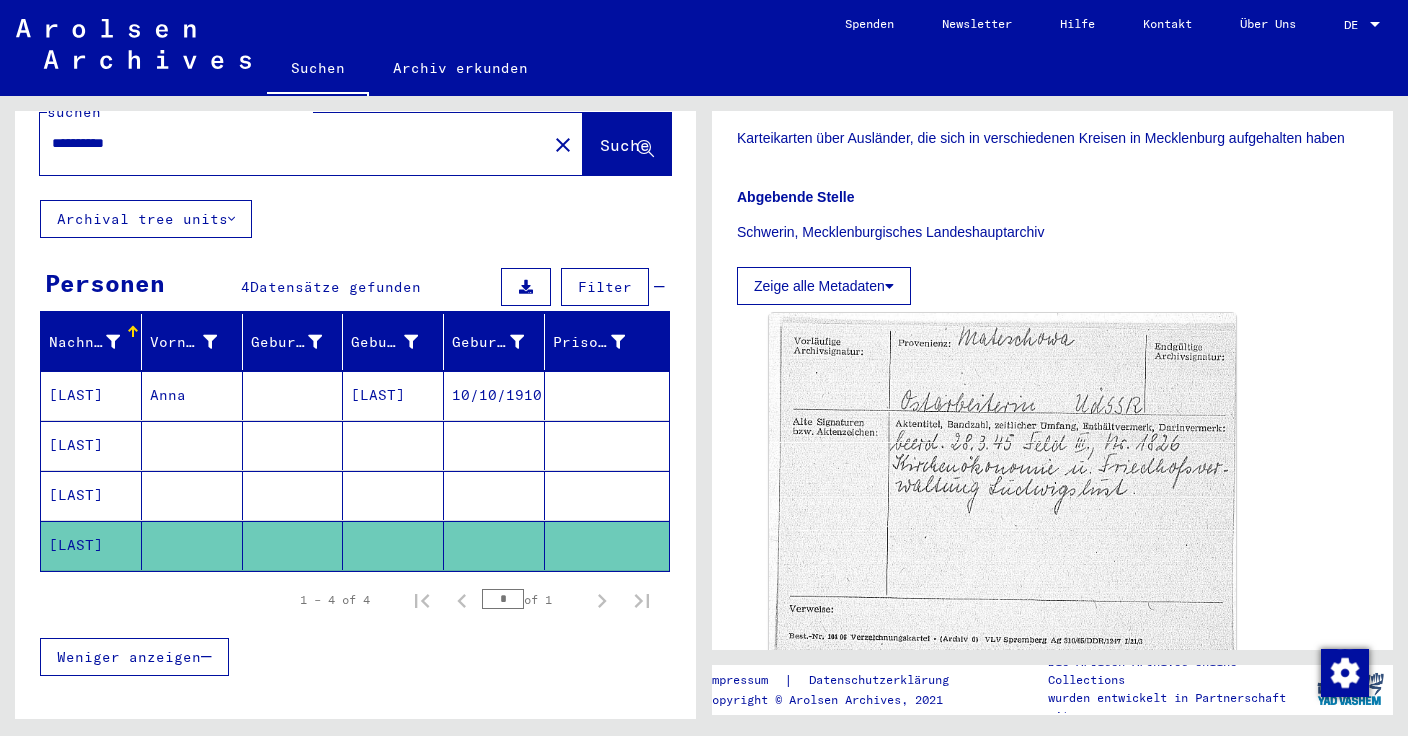 scroll, scrollTop: 560, scrollLeft: 0, axis: vertical 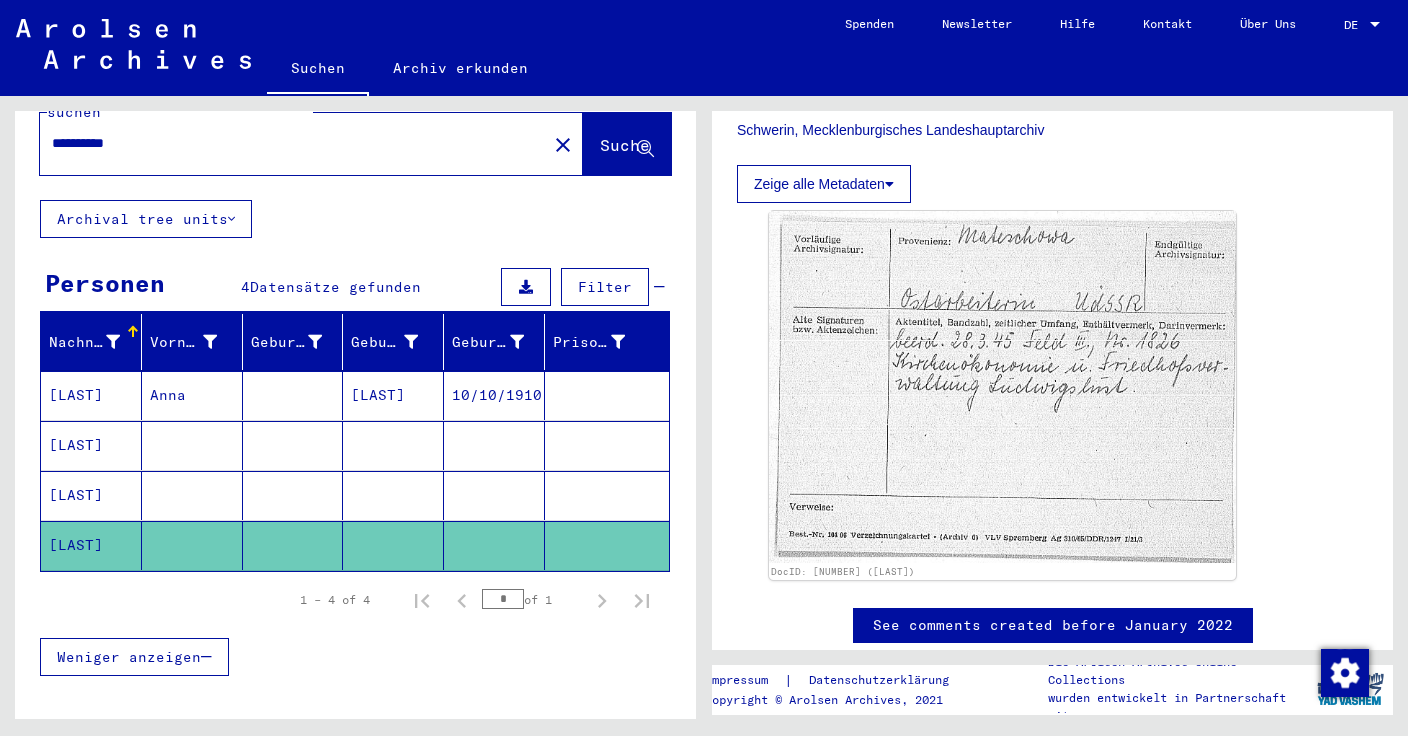 click on "[LAST]" at bounding box center [91, 545] 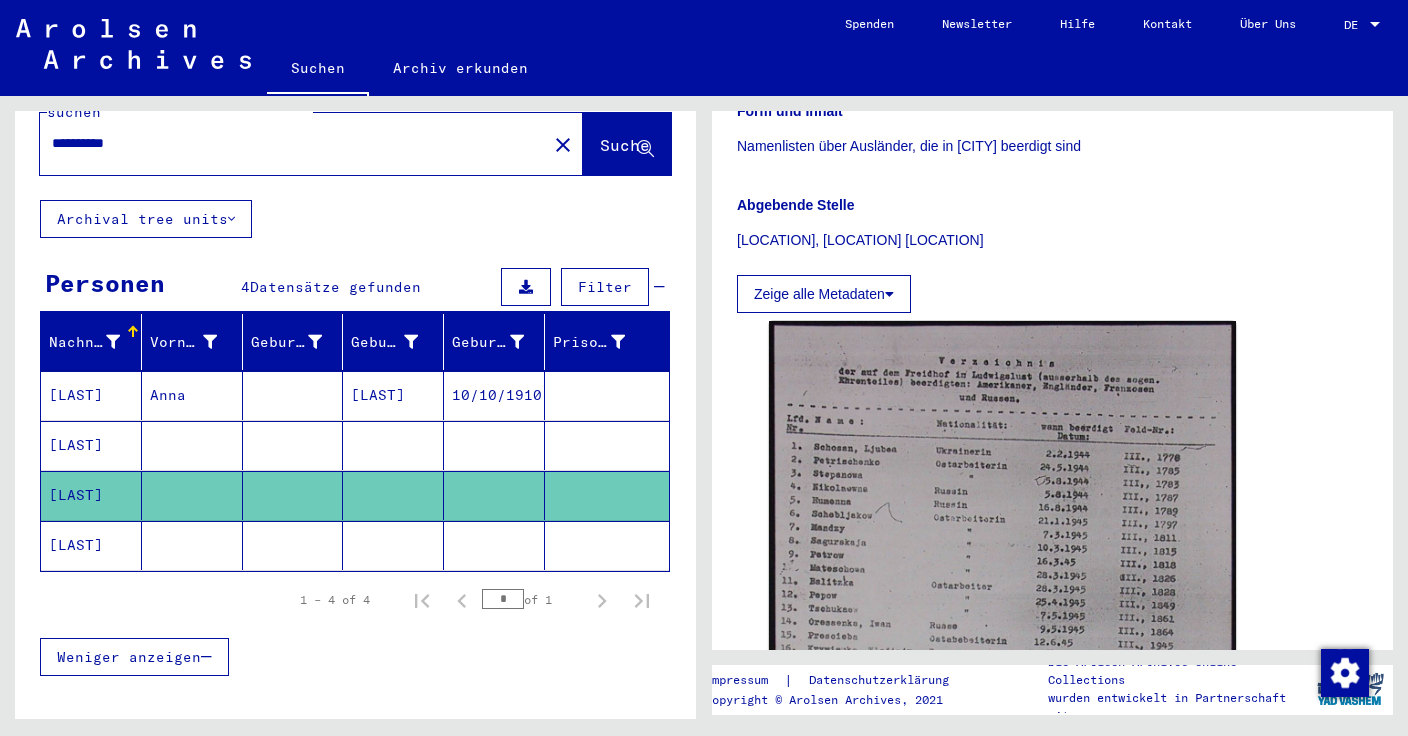 scroll, scrollTop: 606, scrollLeft: 0, axis: vertical 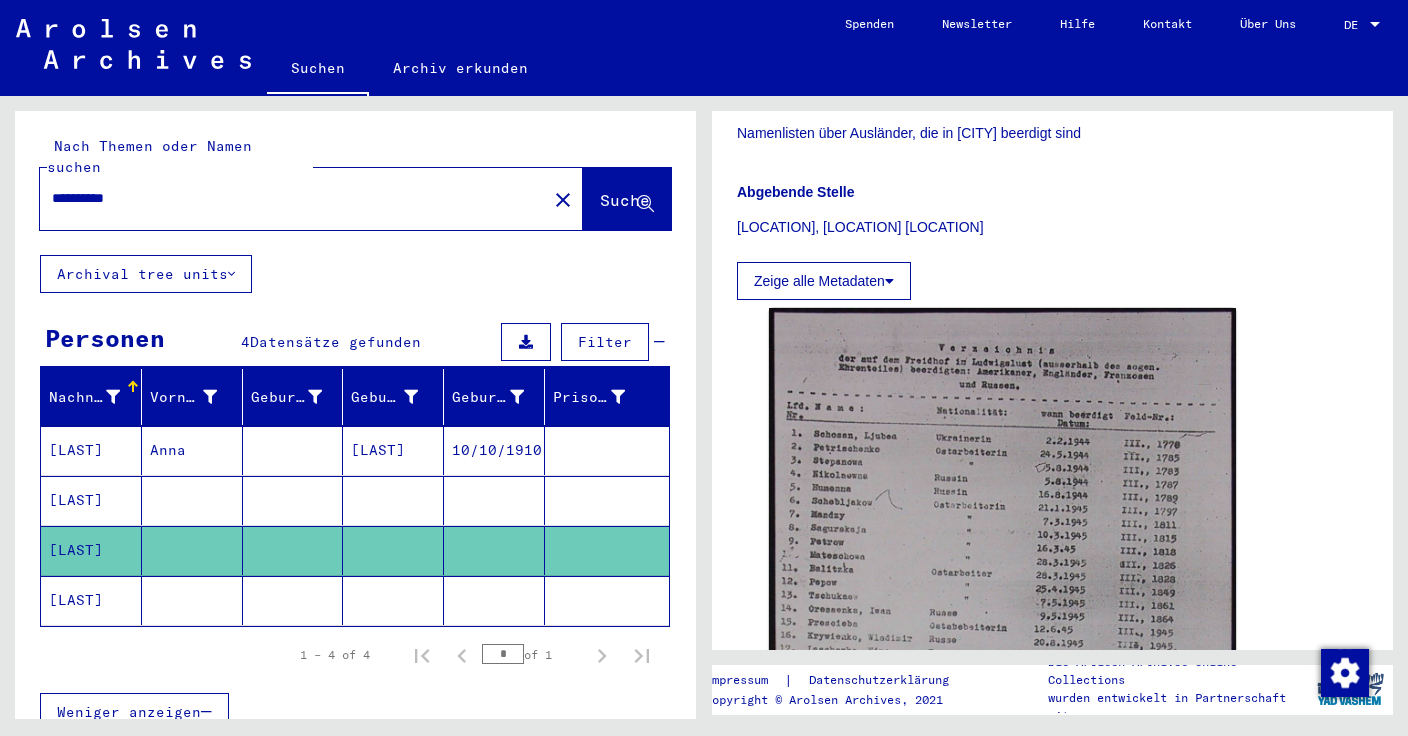 click on "**********" 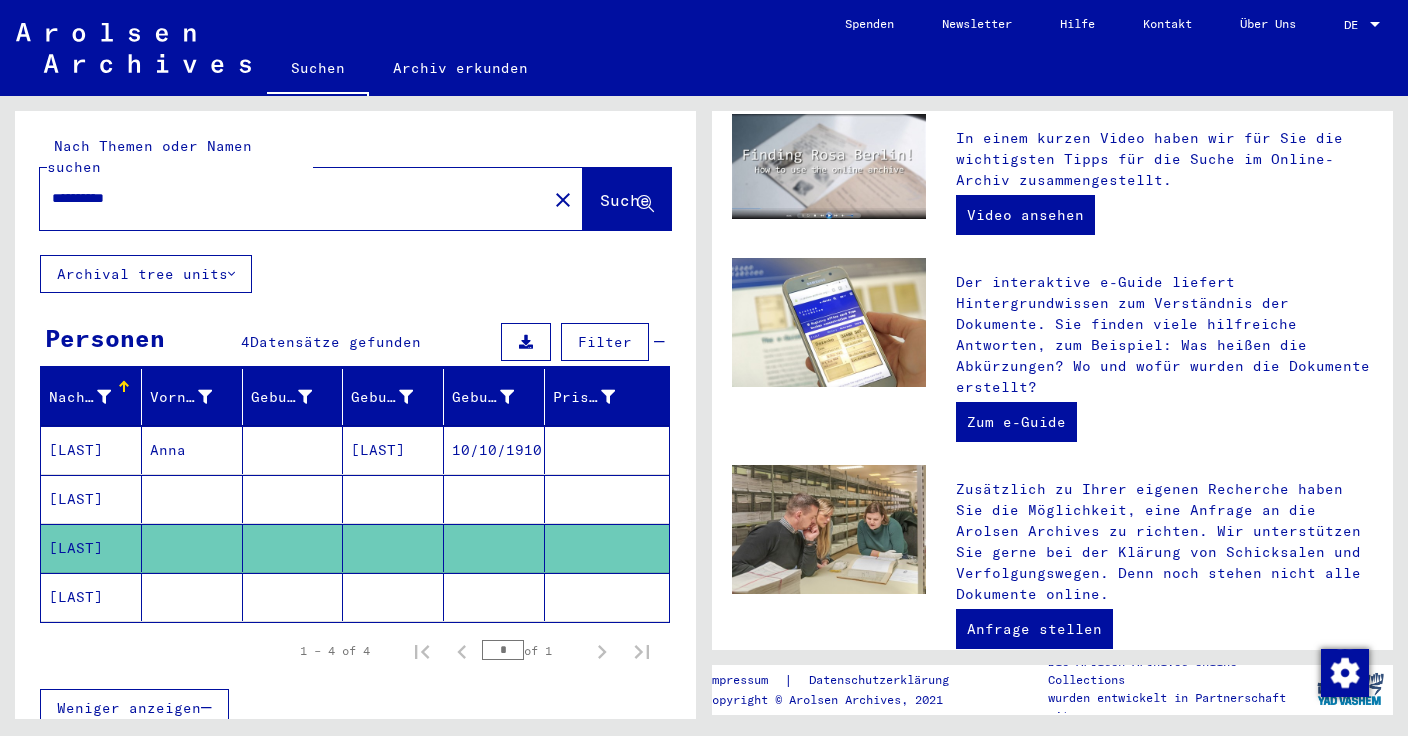 scroll, scrollTop: 0, scrollLeft: 0, axis: both 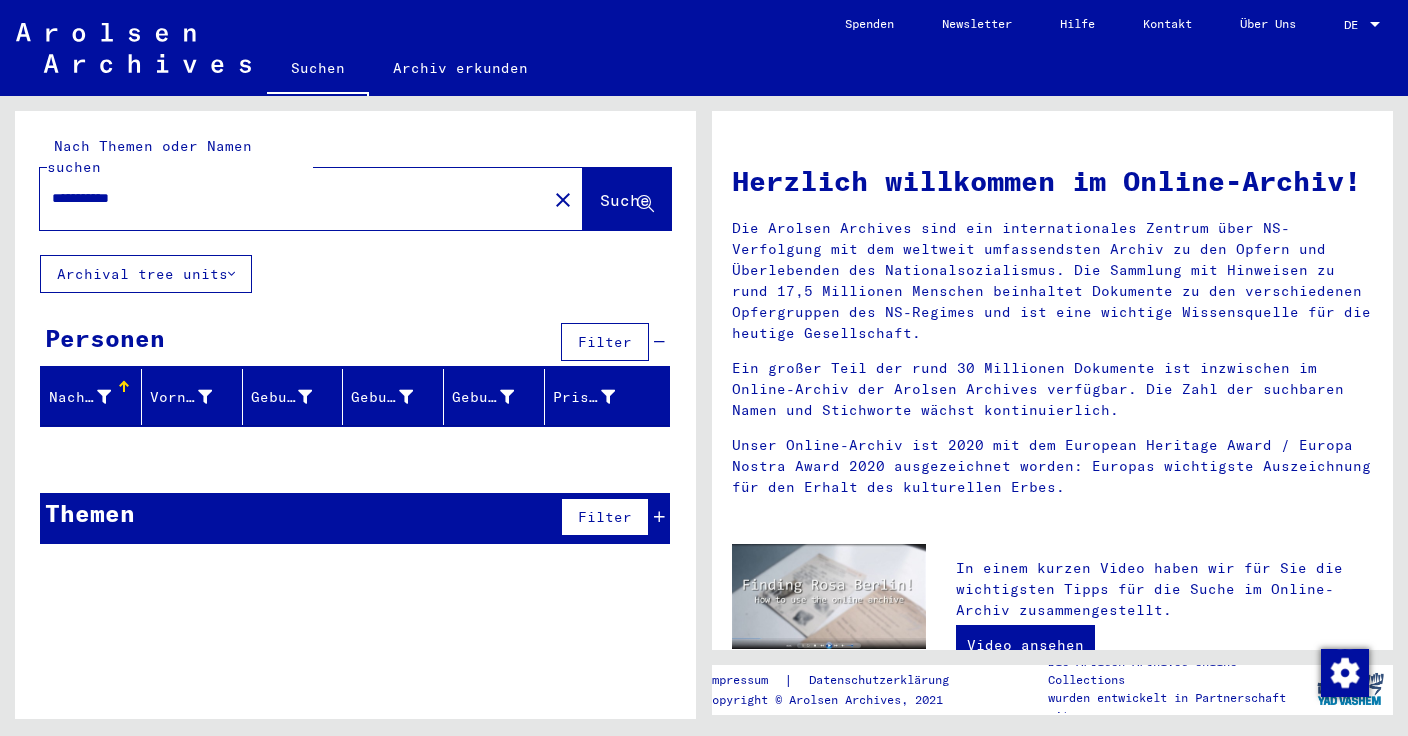 drag, startPoint x: 158, startPoint y: 172, endPoint x: 33, endPoint y: 180, distance: 125.25574 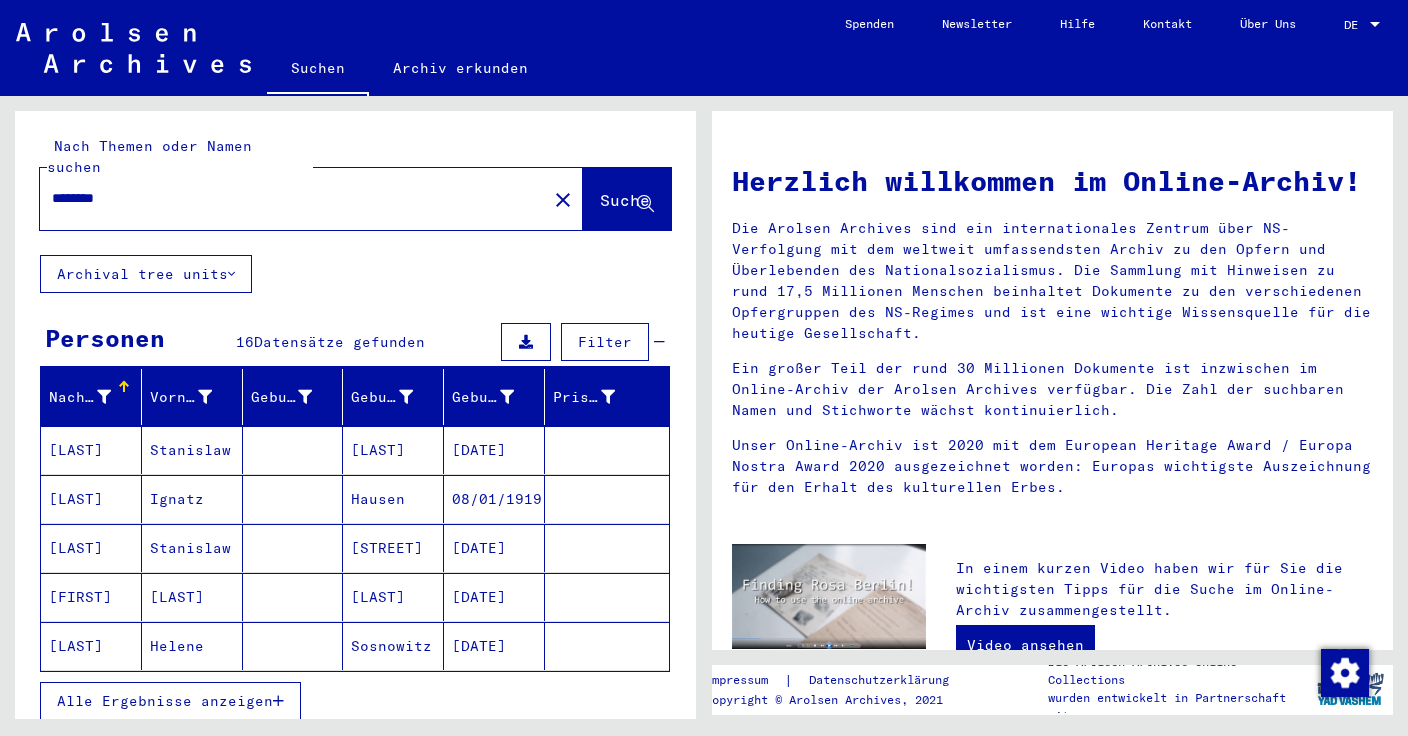 click on "Alle Ergebnisse anzeigen" at bounding box center [170, 701] 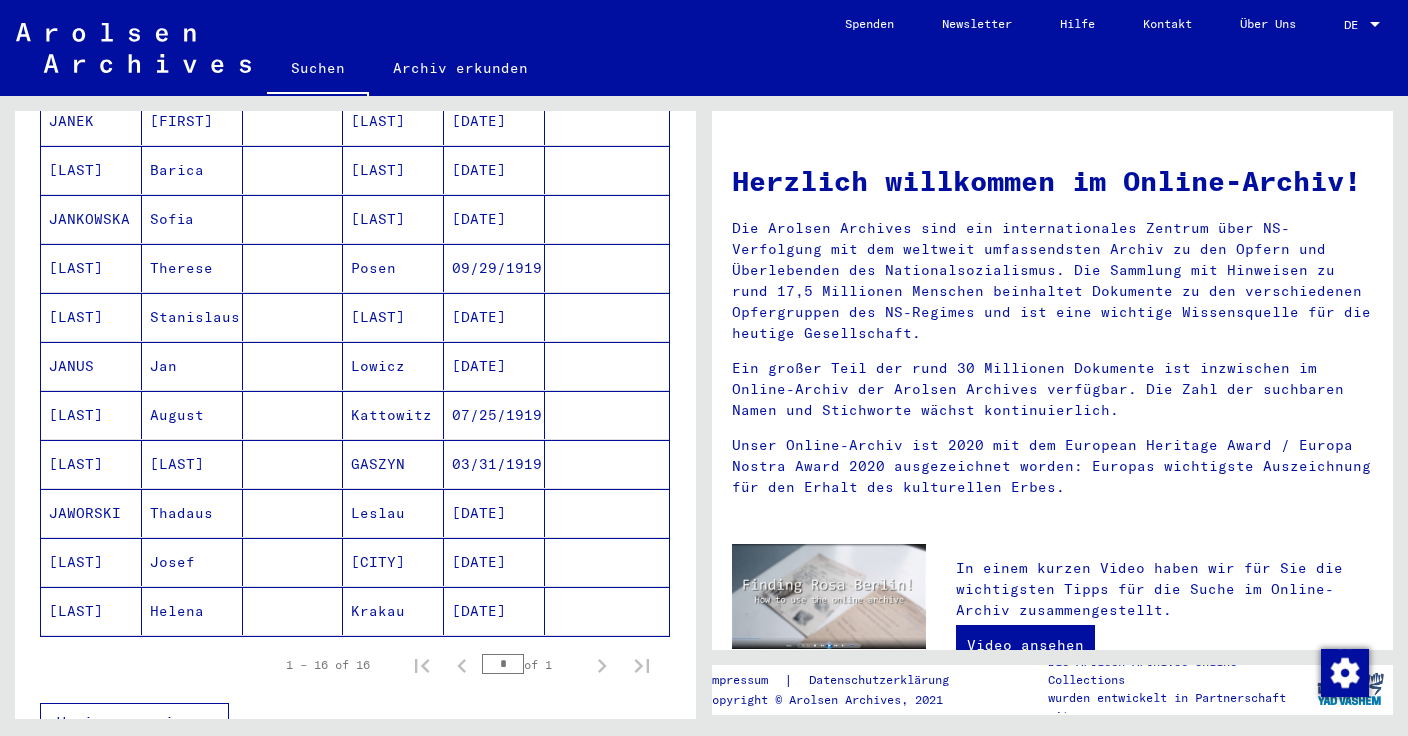 scroll, scrollTop: 591, scrollLeft: 0, axis: vertical 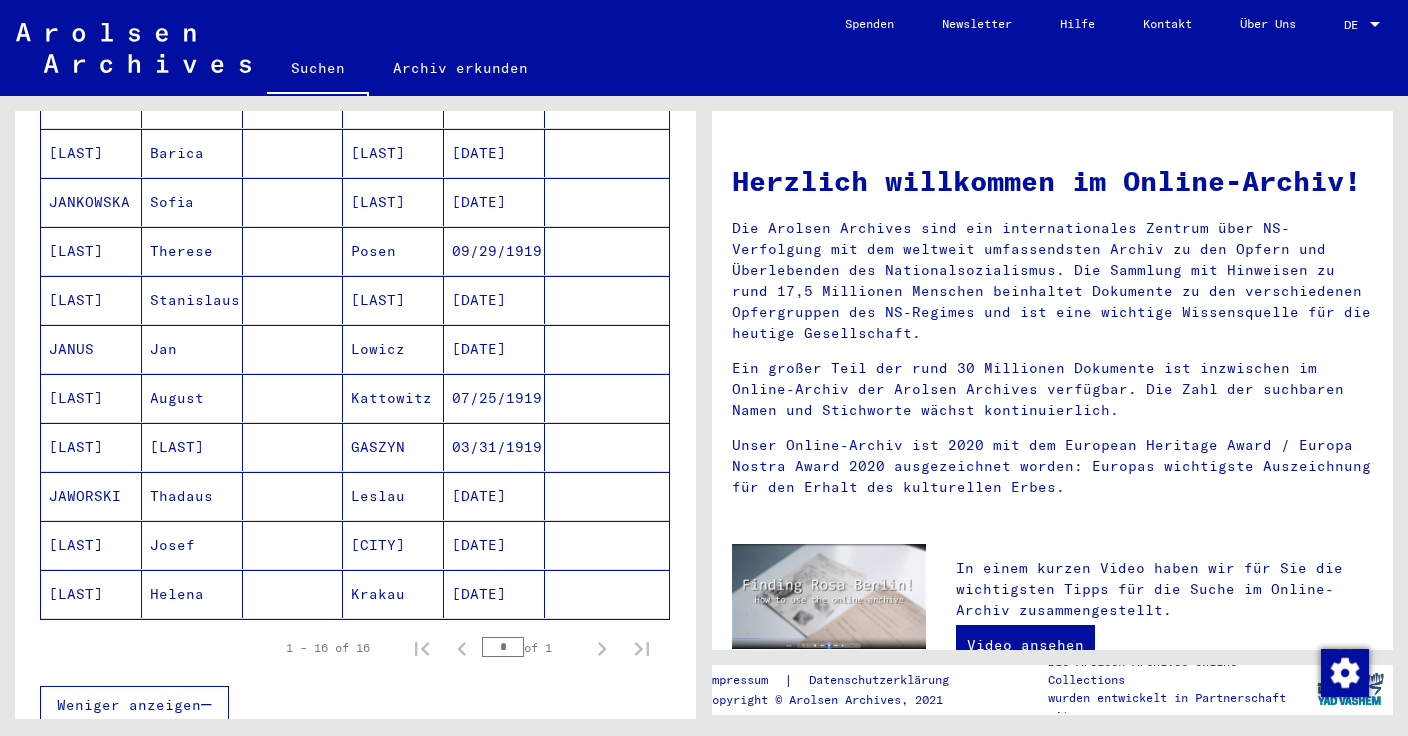 click on "[LAST]" at bounding box center (91, 496) 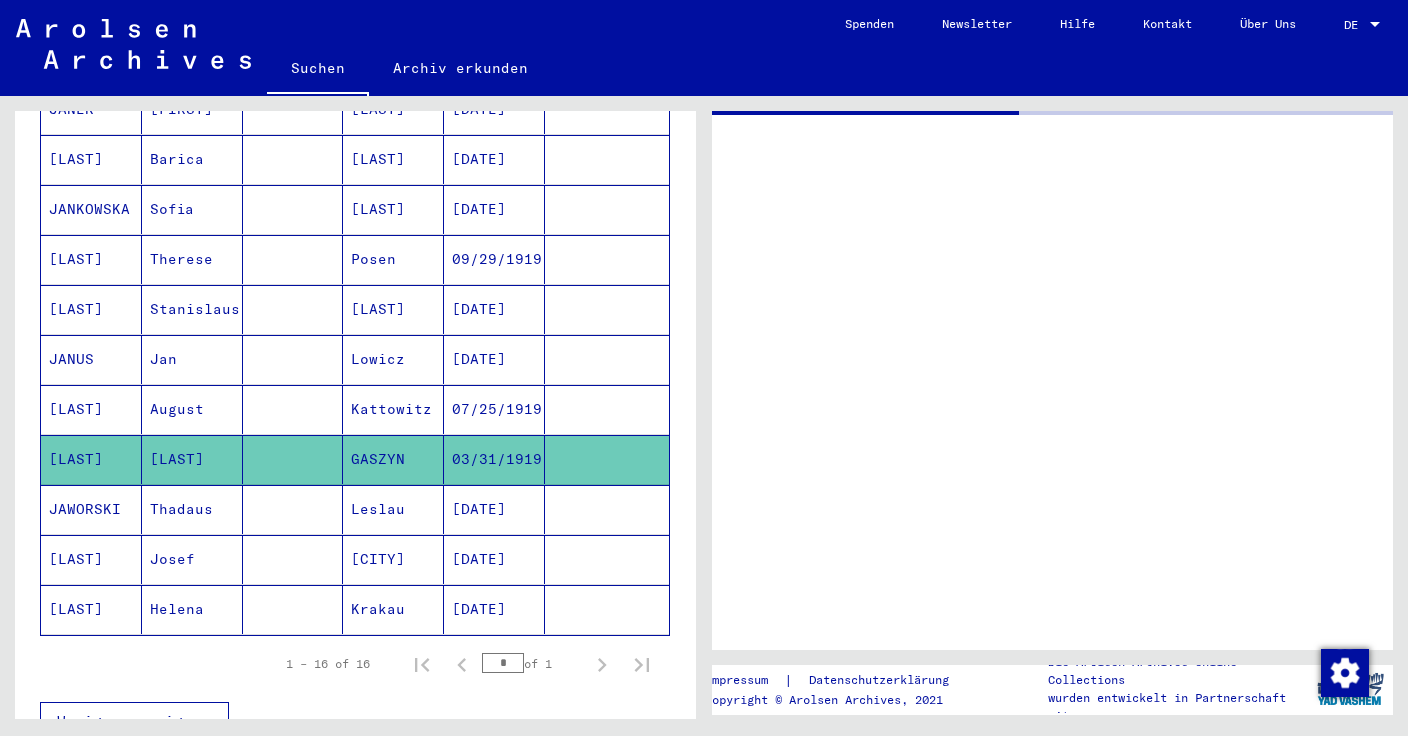scroll, scrollTop: 594, scrollLeft: 0, axis: vertical 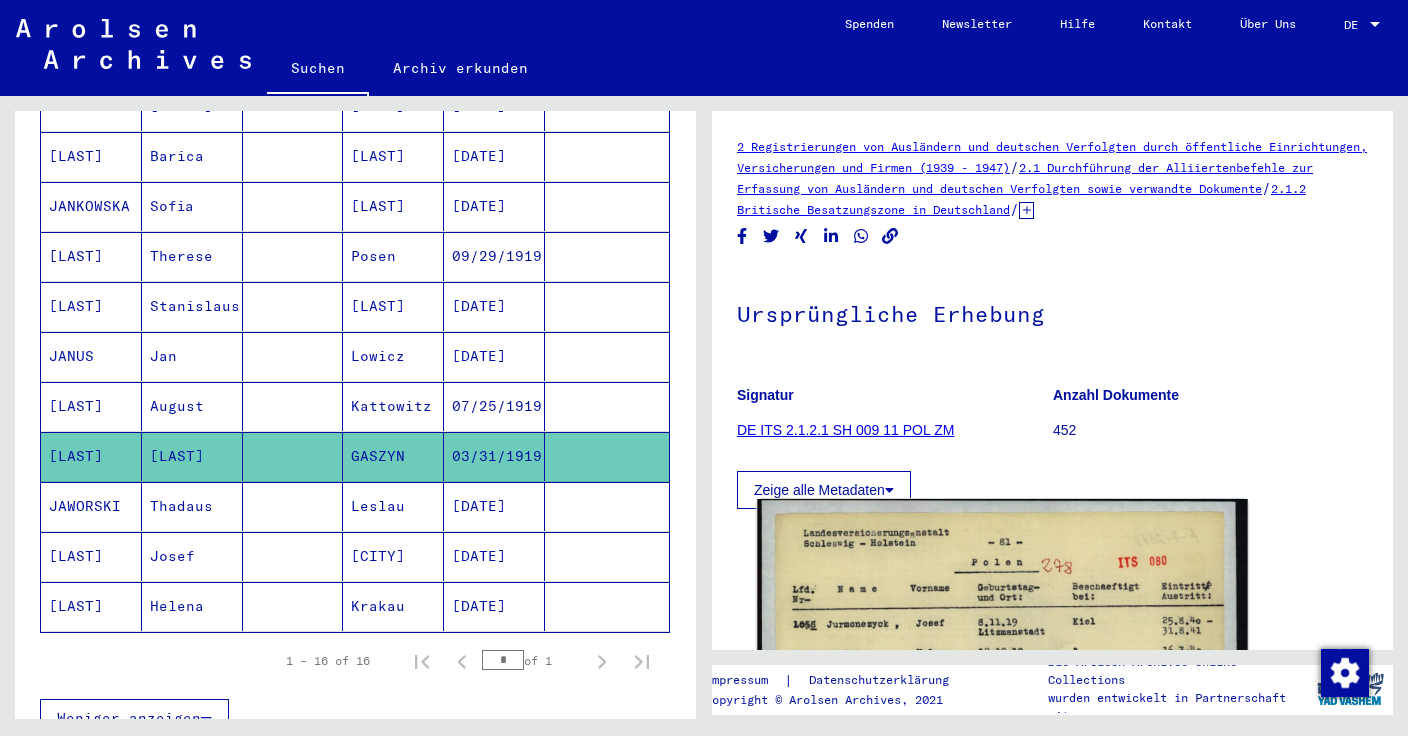 click 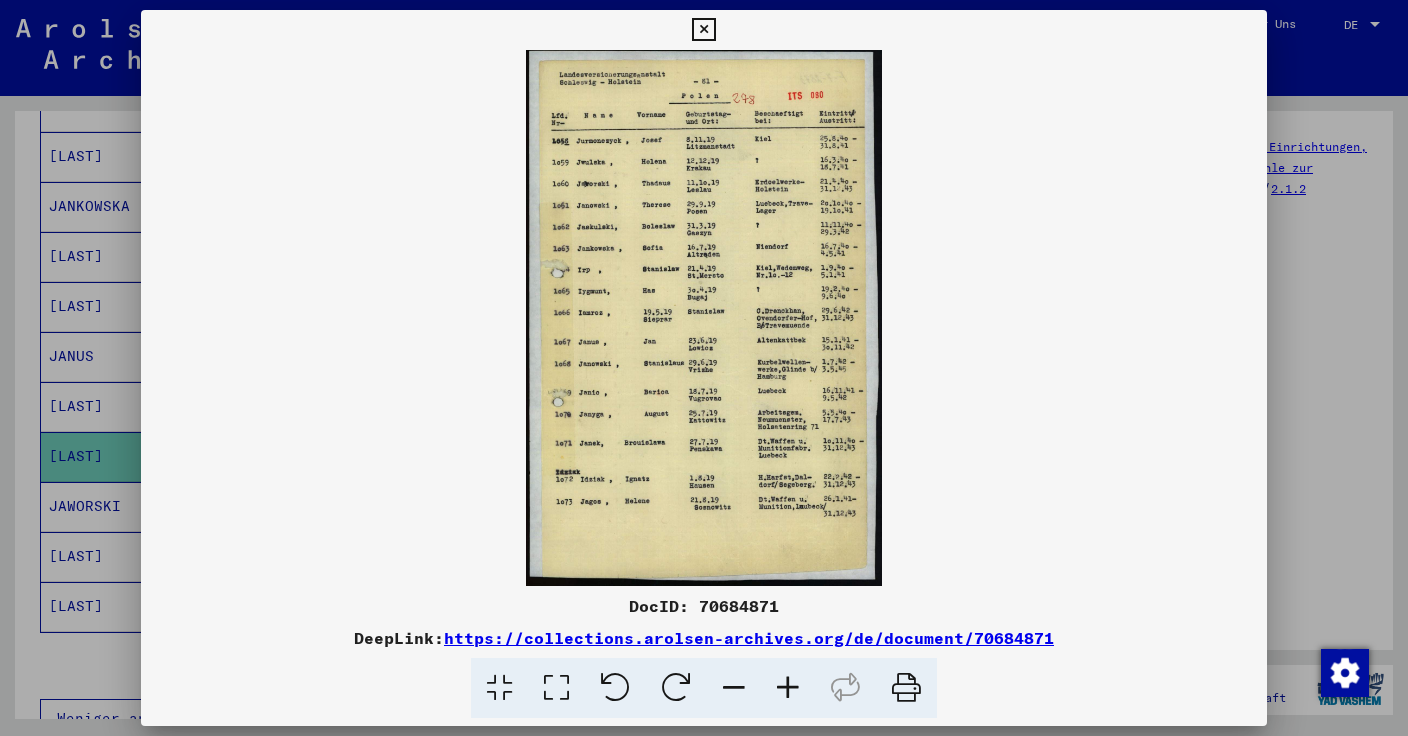 click on "DocID: 70684871" at bounding box center (704, 606) 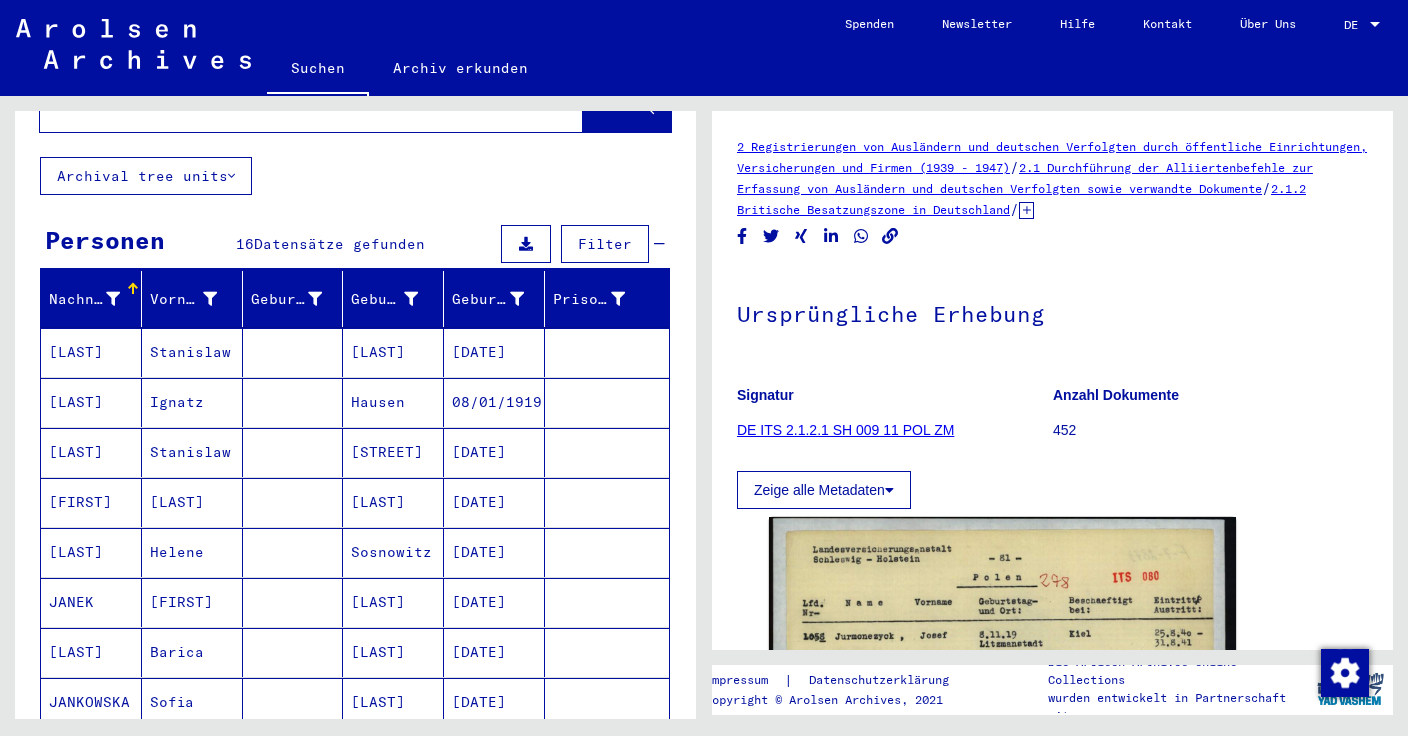 scroll, scrollTop: 0, scrollLeft: 0, axis: both 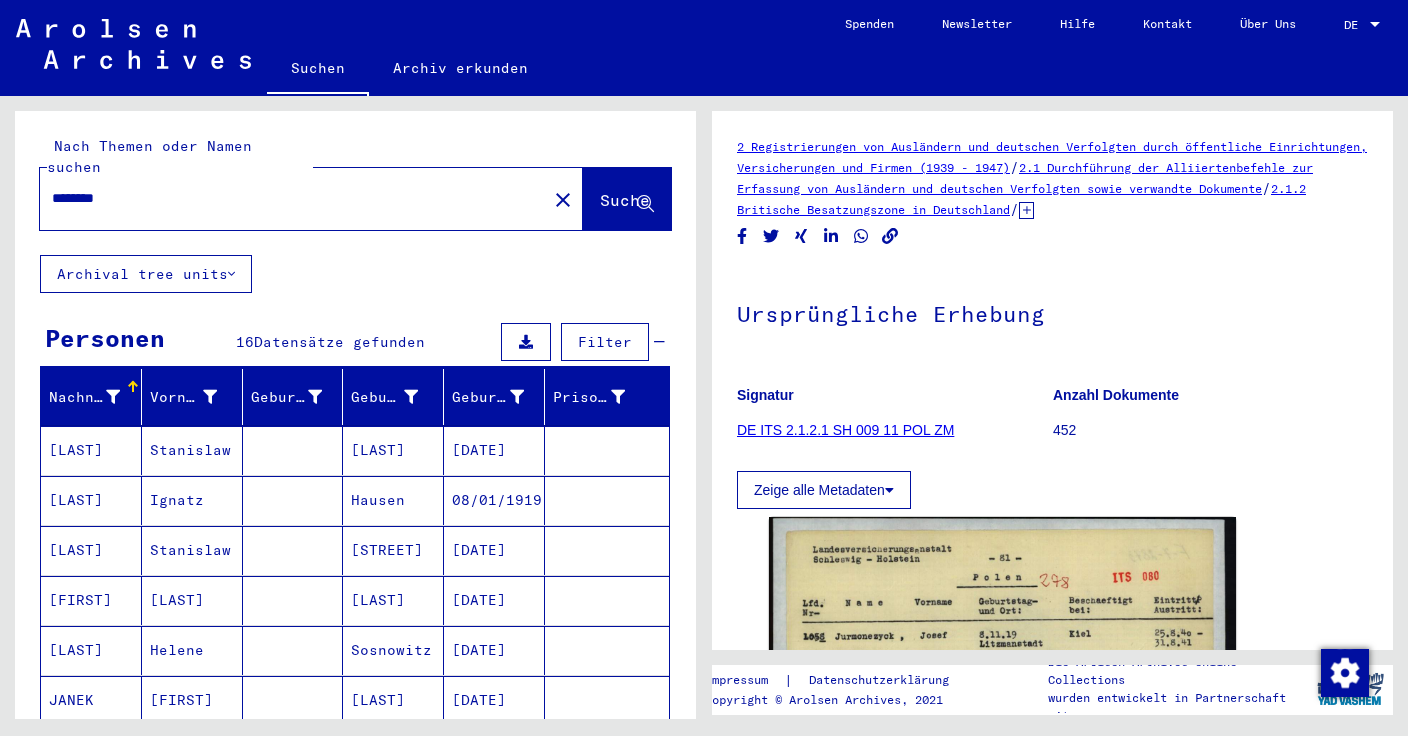 click on "********" 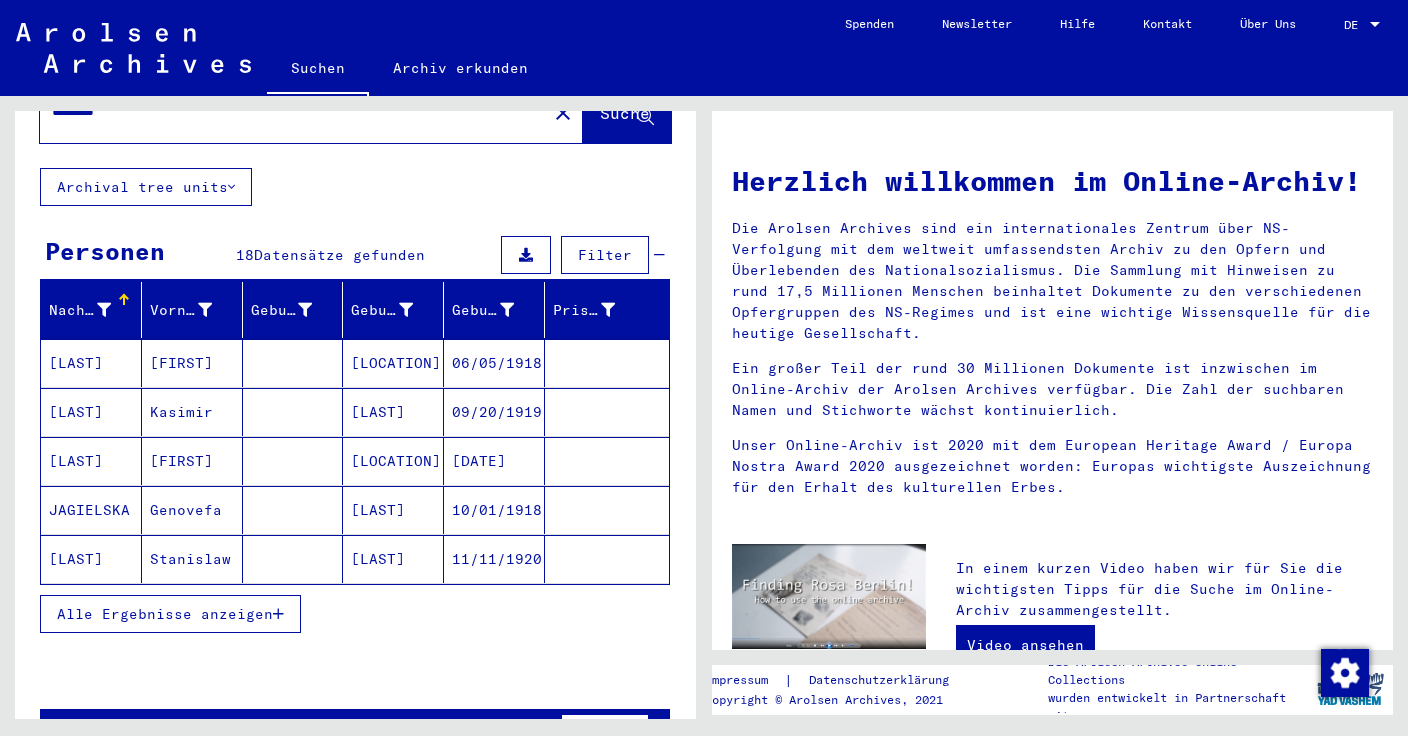 scroll, scrollTop: 91, scrollLeft: 0, axis: vertical 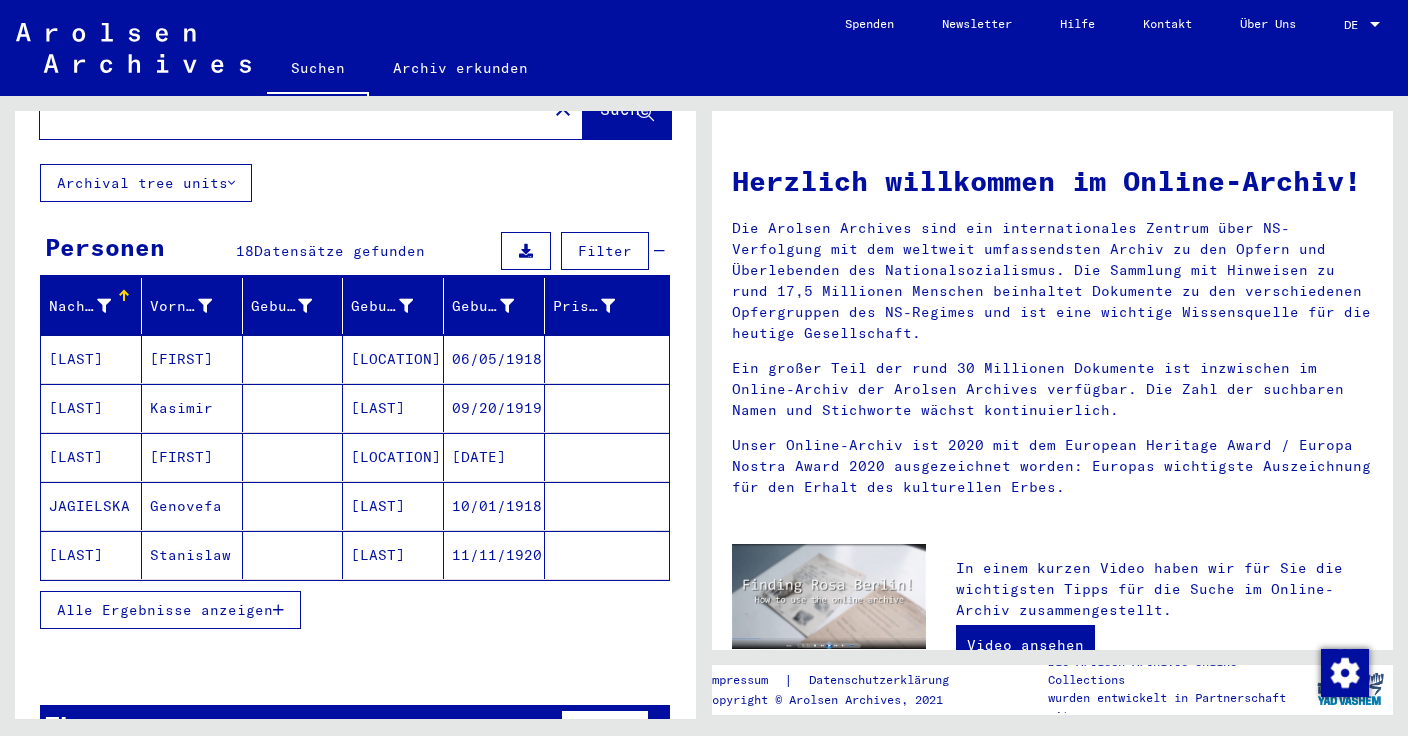 click on "Alle Ergebnisse anzeigen" at bounding box center (170, 610) 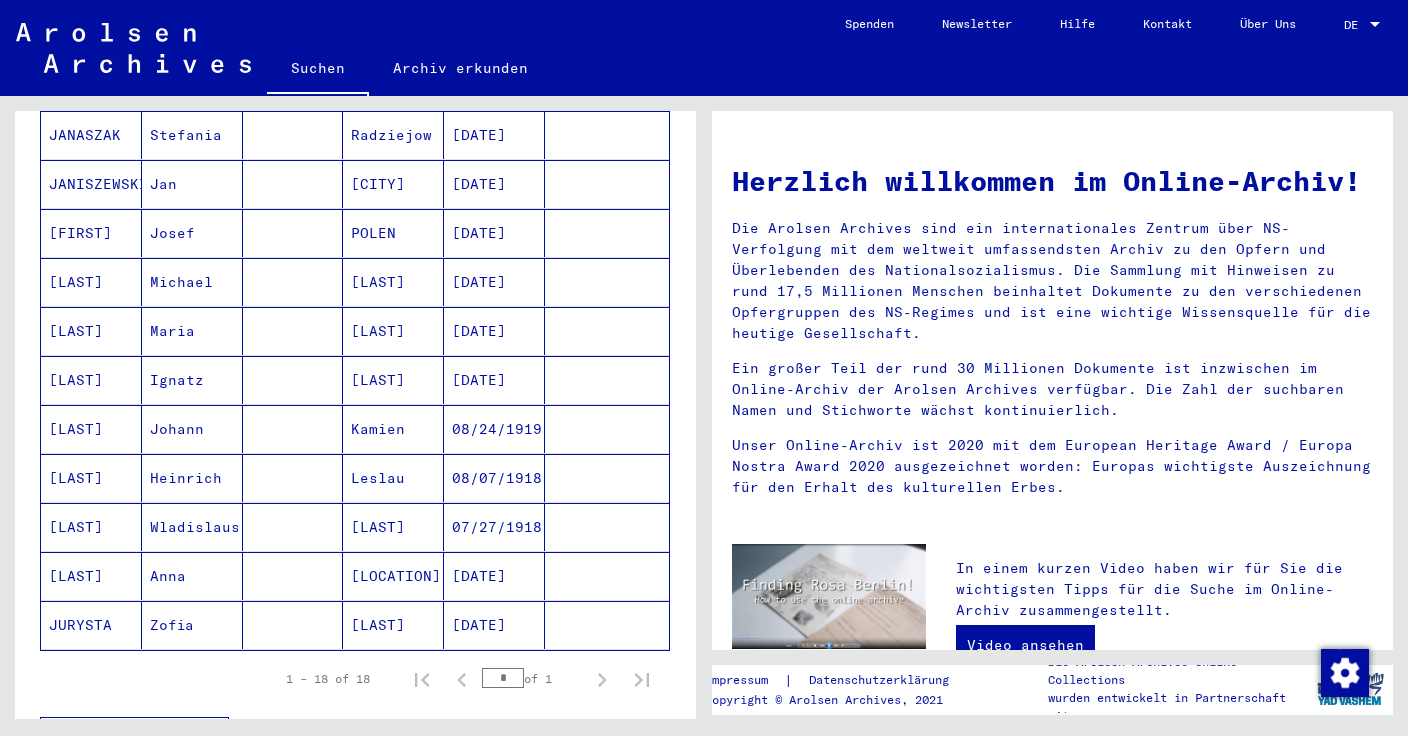 scroll, scrollTop: 664, scrollLeft: 0, axis: vertical 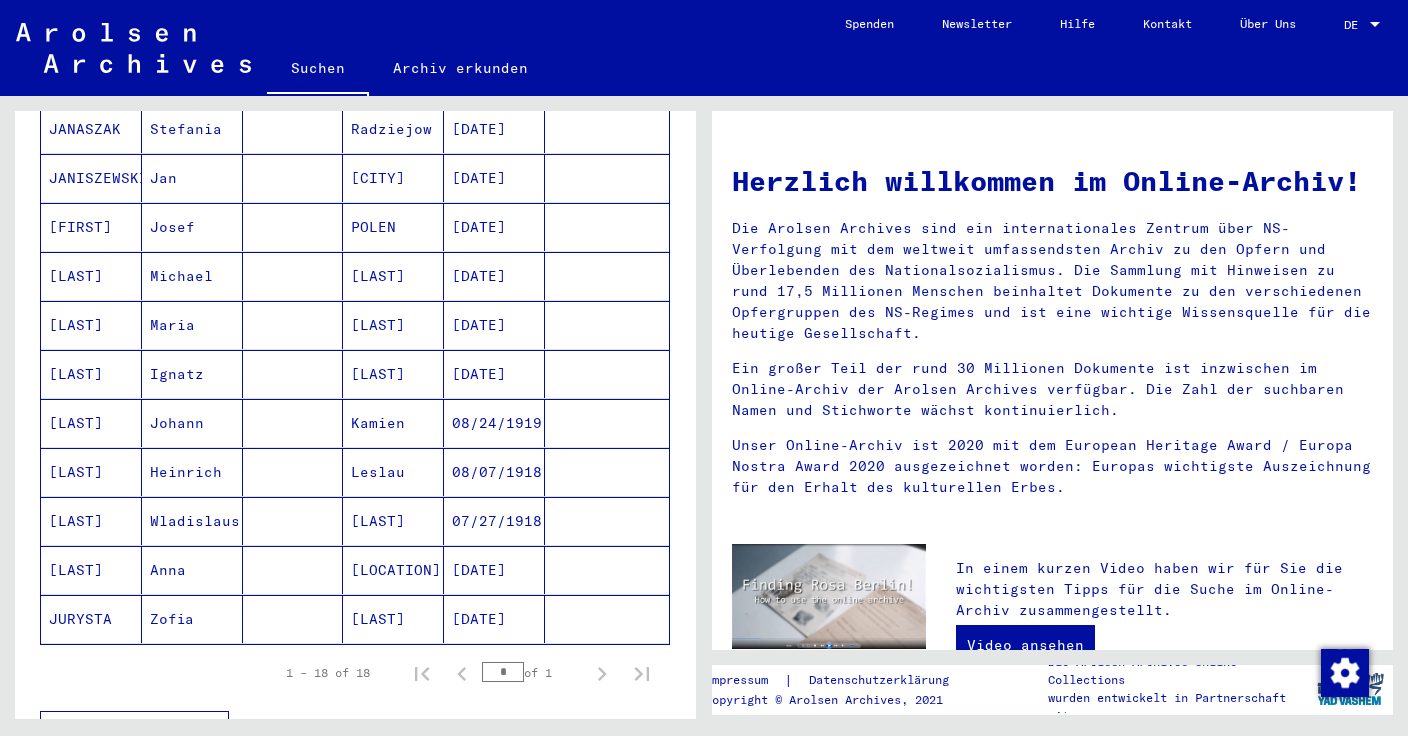 click at bounding box center (293, 619) 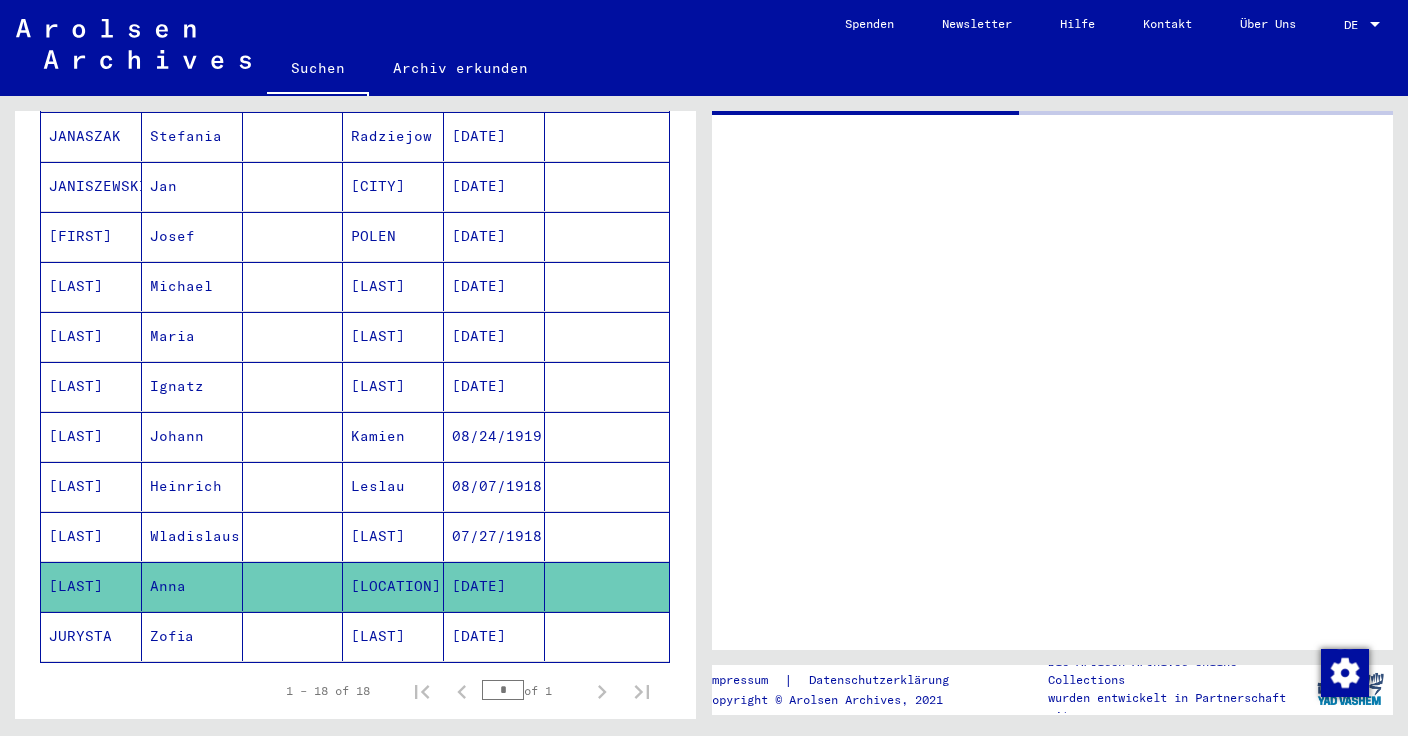 scroll, scrollTop: 668, scrollLeft: 0, axis: vertical 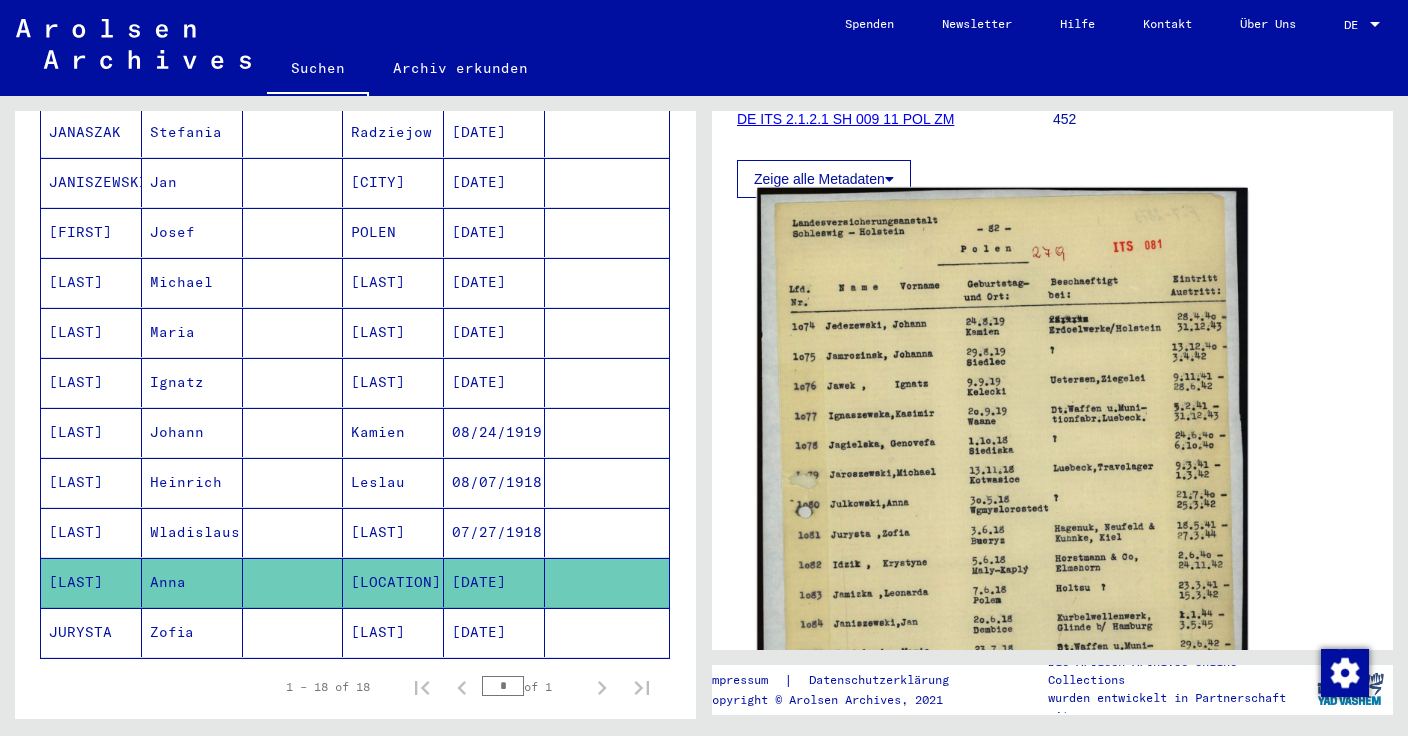 click 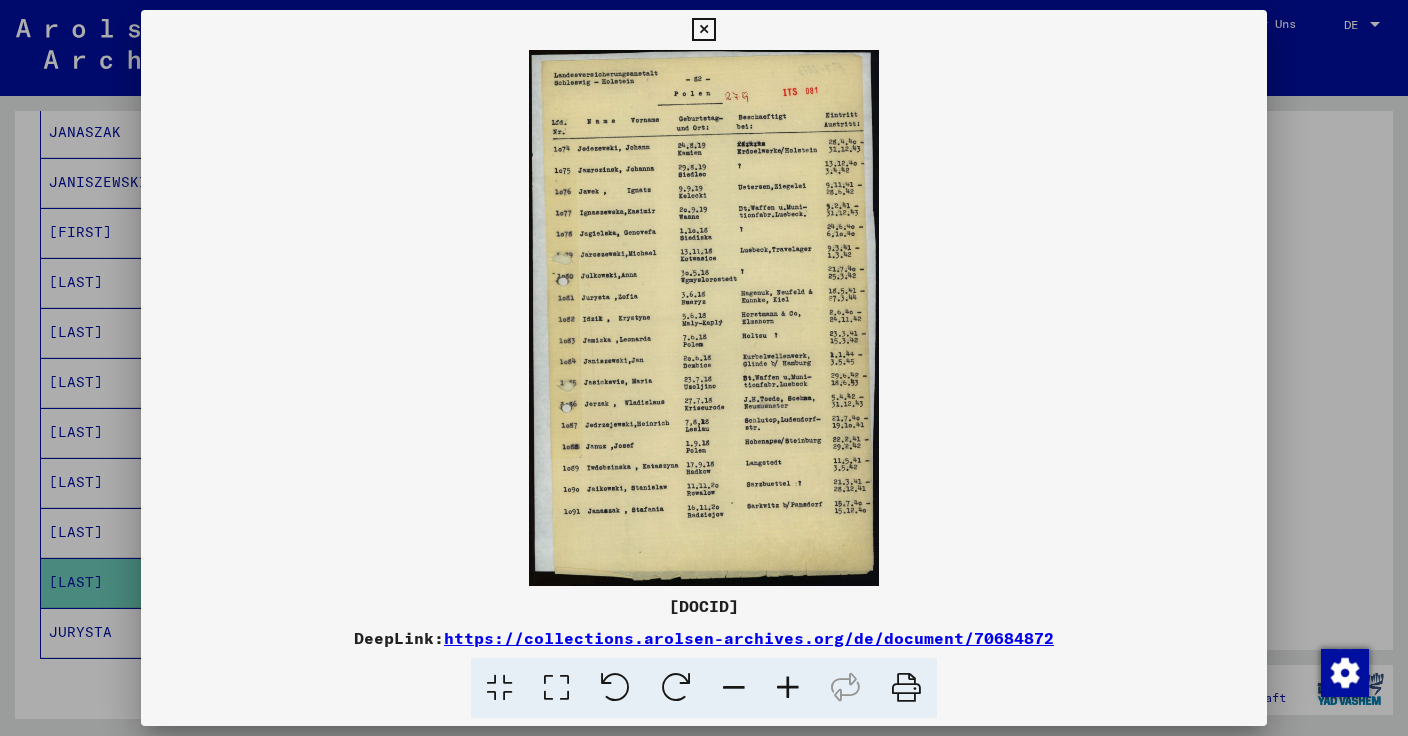 click on "[DOCID]" at bounding box center (704, 606) 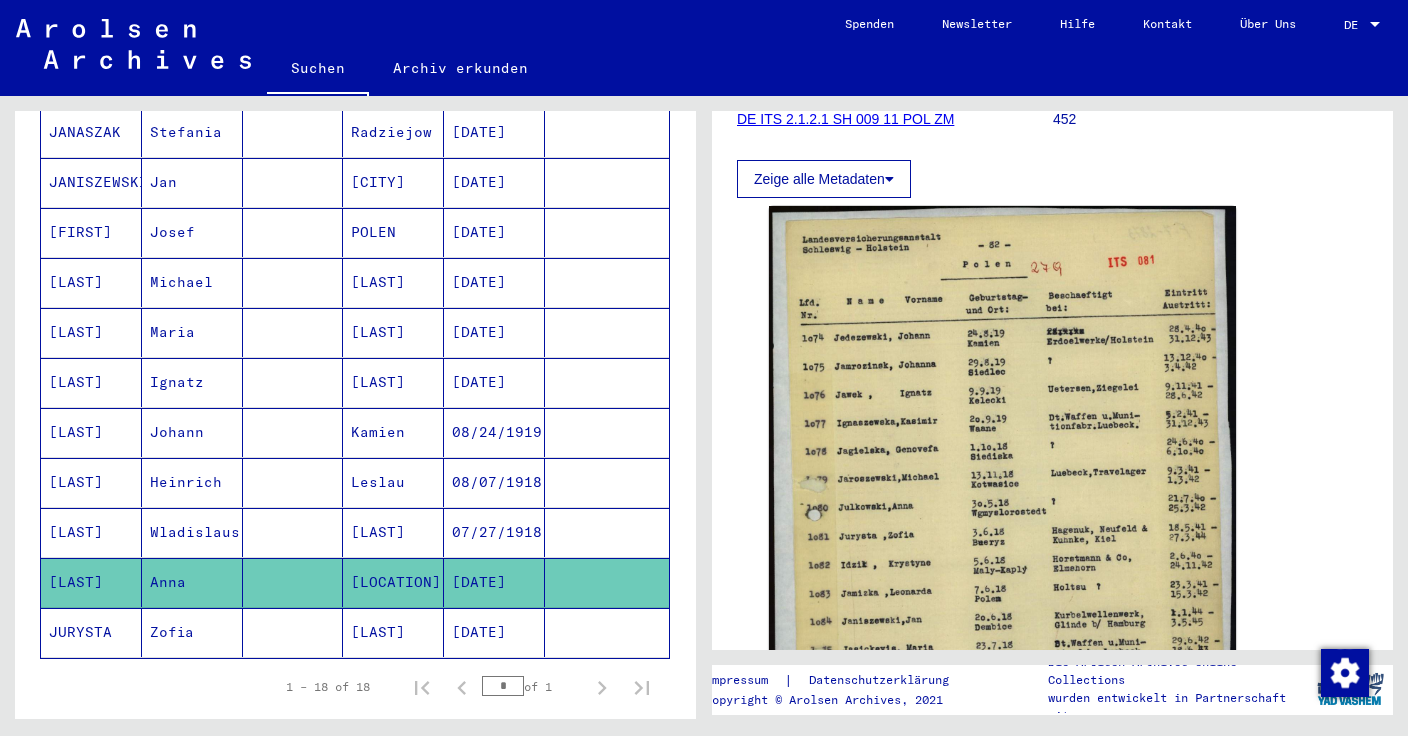 click on "[LAST]" at bounding box center (91, 382) 